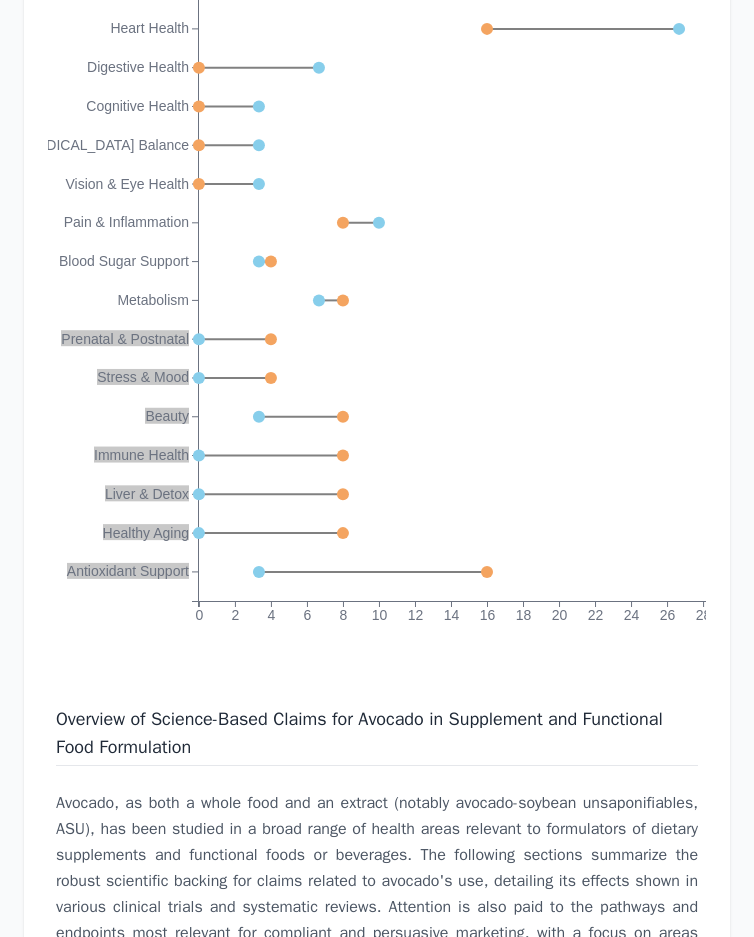 scroll, scrollTop: 4500, scrollLeft: 0, axis: vertical 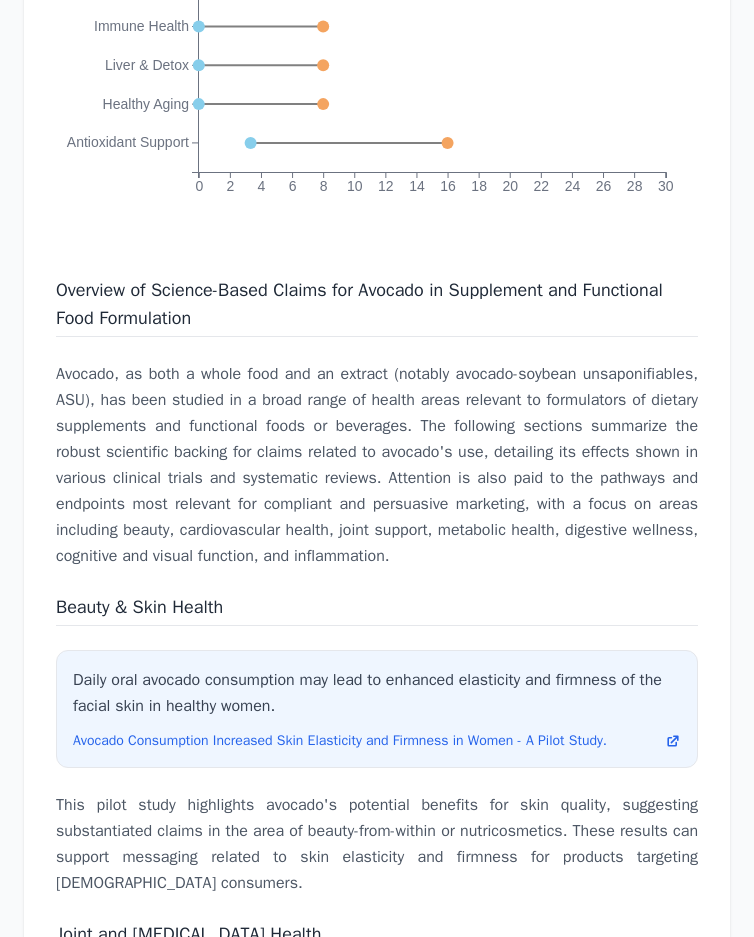 click on "Avocado, as both a whole food and an extract (notably avocado-soybean unsaponifiables, ASU), has been studied in a broad range of health areas relevant to formulators of dietary supplements and functional foods or beverages. The following sections summarize the robust scientific backing for claims related to avocado's use, detailing its effects shown in various clinical trials and systematic reviews. Attention is also paid to the pathways and endpoints most relevant for compliant and persuasive marketing, with a focus on areas including beauty, cardiovascular health, joint support, metabolic health, digestive wellness, cognitive and visual function, and inflammation." at bounding box center [377, 465] 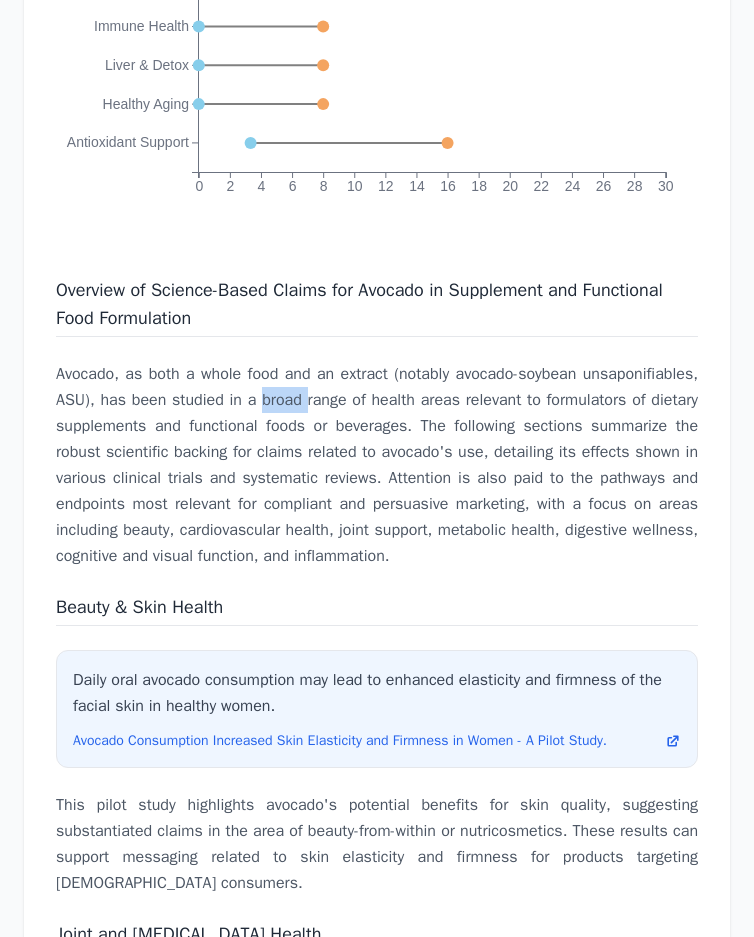 click on "Avocado, as both a whole food and an extract (notably avocado-soybean unsaponifiables, ASU), has been studied in a broad range of health areas relevant to formulators of dietary supplements and functional foods or beverages. The following sections summarize the robust scientific backing for claims related to avocado's use, detailing its effects shown in various clinical trials and systematic reviews. Attention is also paid to the pathways and endpoints most relevant for compliant and persuasive marketing, with a focus on areas including beauty, cardiovascular health, joint support, metabolic health, digestive wellness, cognitive and visual function, and inflammation." at bounding box center (377, 465) 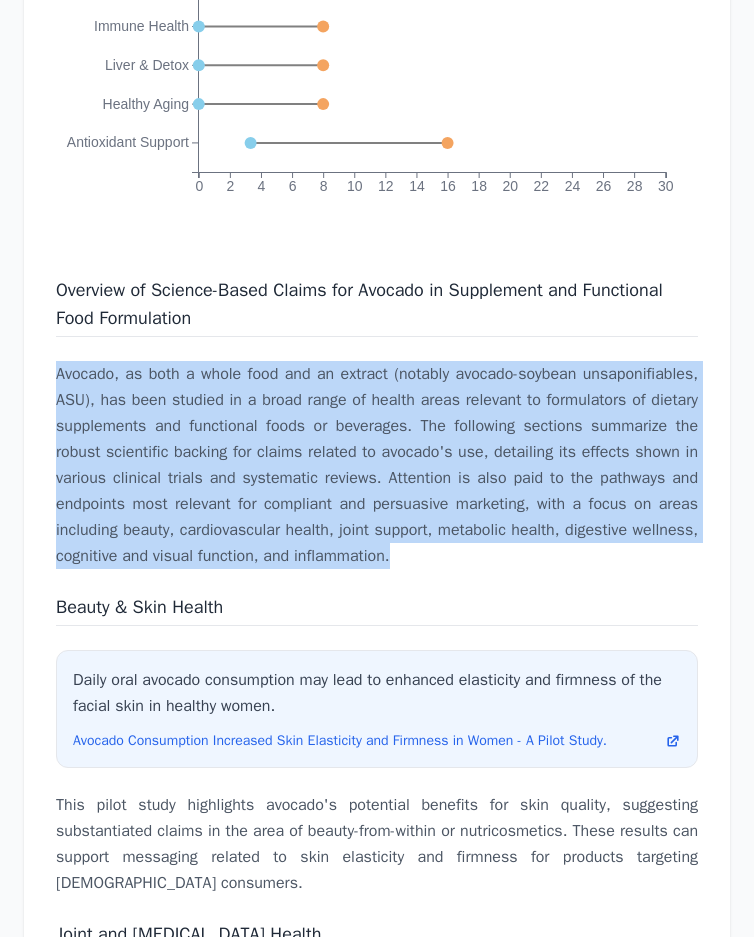 click on "Avocado, as both a whole food and an extract (notably avocado-soybean unsaponifiables, ASU), has been studied in a broad range of health areas relevant to formulators of dietary supplements and functional foods or beverages. The following sections summarize the robust scientific backing for claims related to avocado's use, detailing its effects shown in various clinical trials and systematic reviews. Attention is also paid to the pathways and endpoints most relevant for compliant and persuasive marketing, with a focus on areas including beauty, cardiovascular health, joint support, metabolic health, digestive wellness, cognitive and visual function, and inflammation." at bounding box center [377, 465] 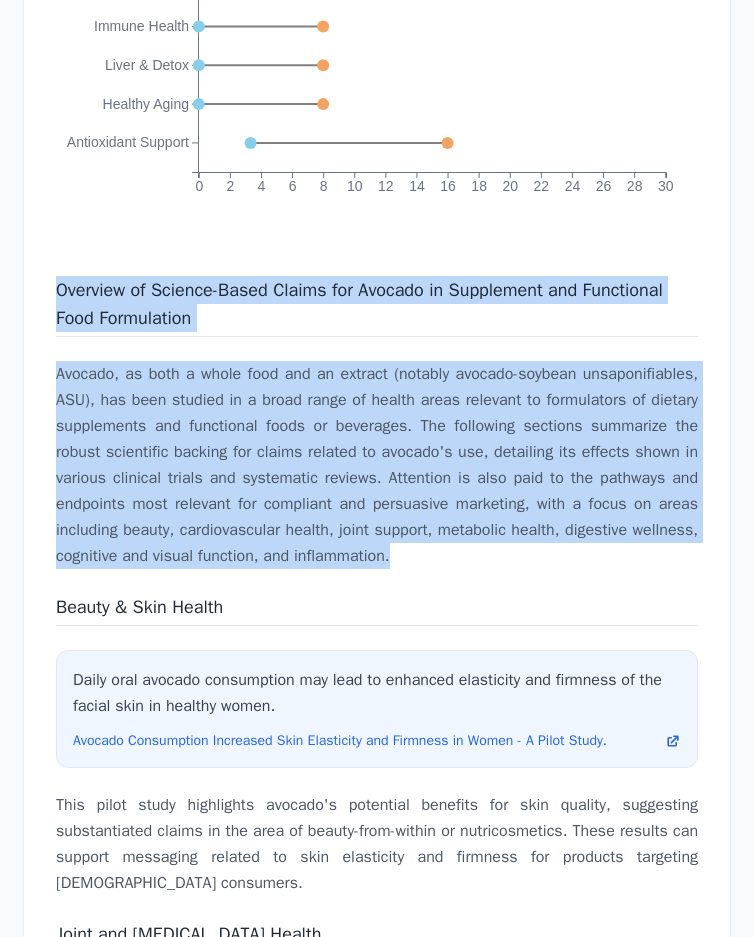 drag, startPoint x: 427, startPoint y: 409, endPoint x: 53, endPoint y: 138, distance: 461.86255 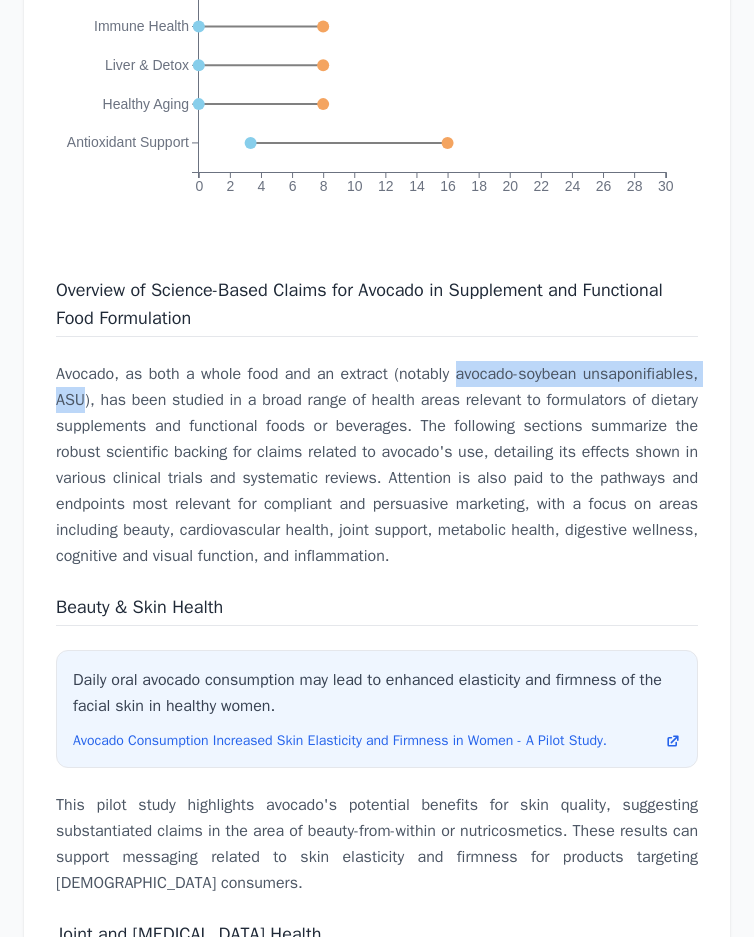drag, startPoint x: 456, startPoint y: 229, endPoint x: 84, endPoint y: 250, distance: 372.5923 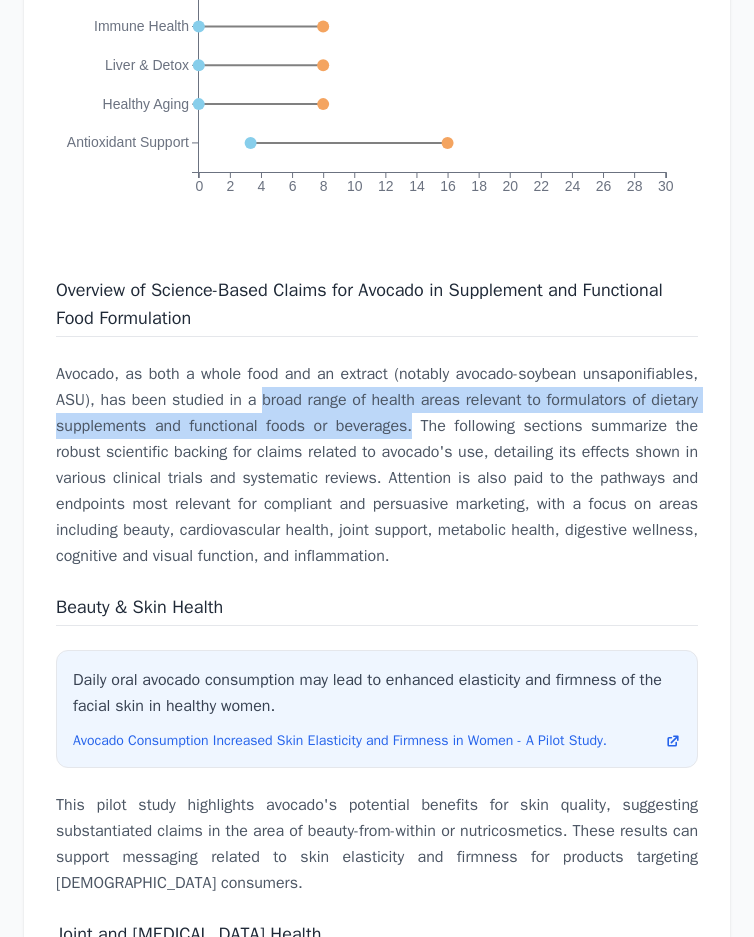 drag, startPoint x: 259, startPoint y: 246, endPoint x: 412, endPoint y: 279, distance: 156.51837 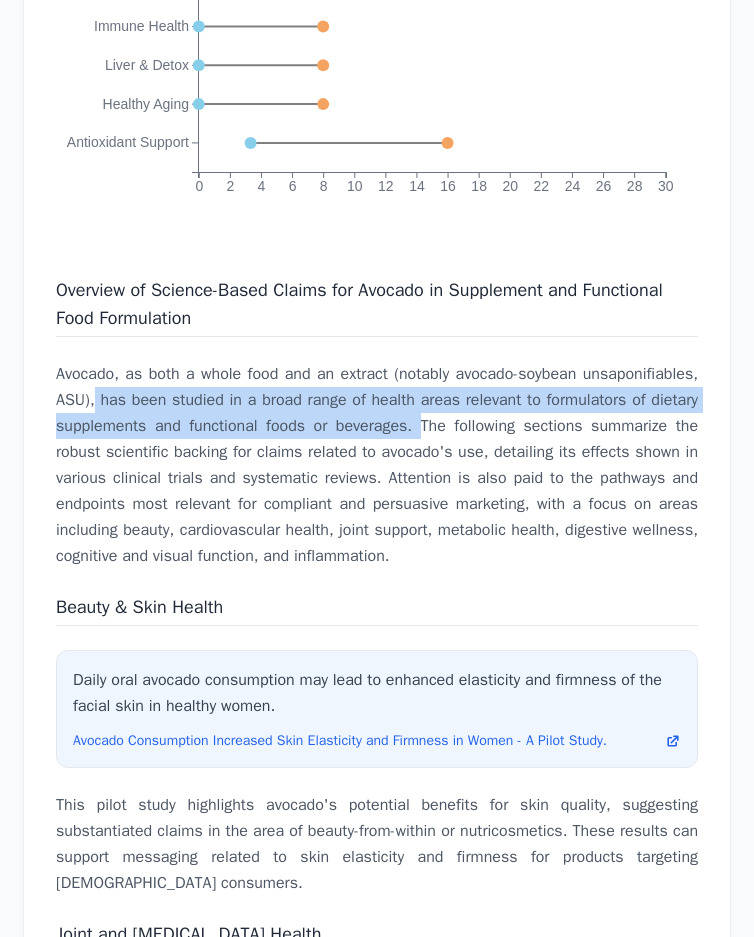 drag, startPoint x: 417, startPoint y: 274, endPoint x: 94, endPoint y: 241, distance: 324.6814 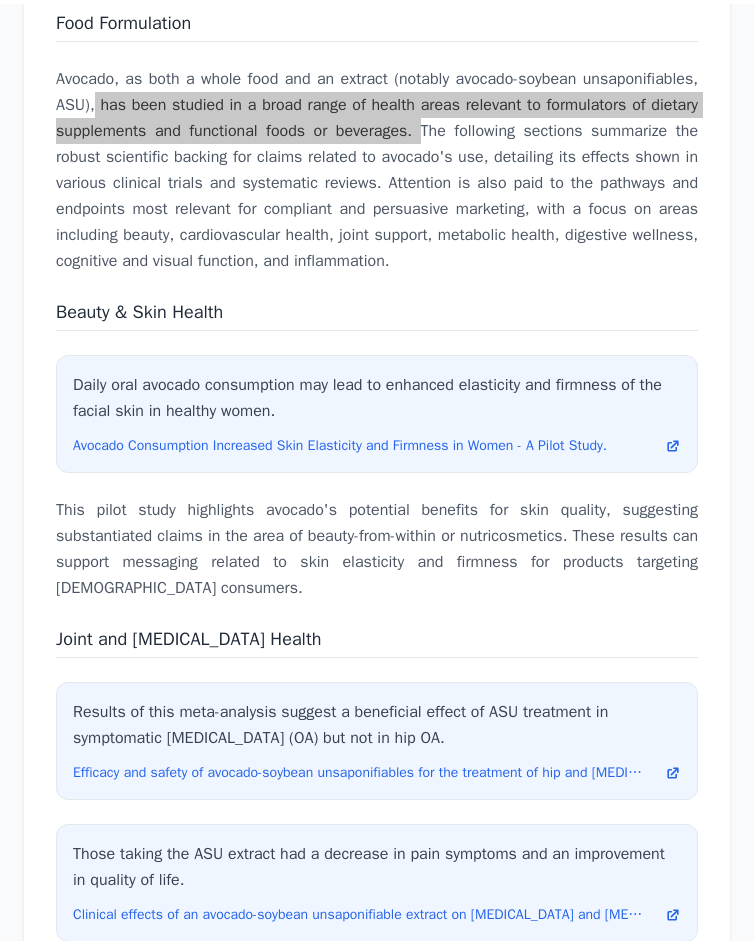 scroll, scrollTop: 5000, scrollLeft: 0, axis: vertical 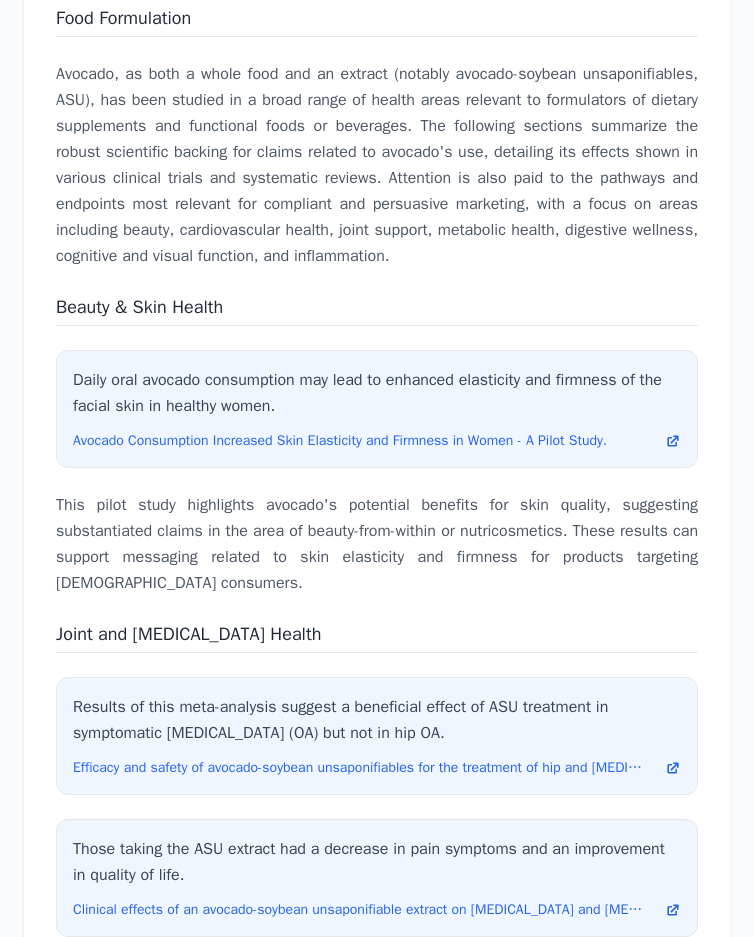 click on "Beauty & Skin Health" at bounding box center [139, 307] 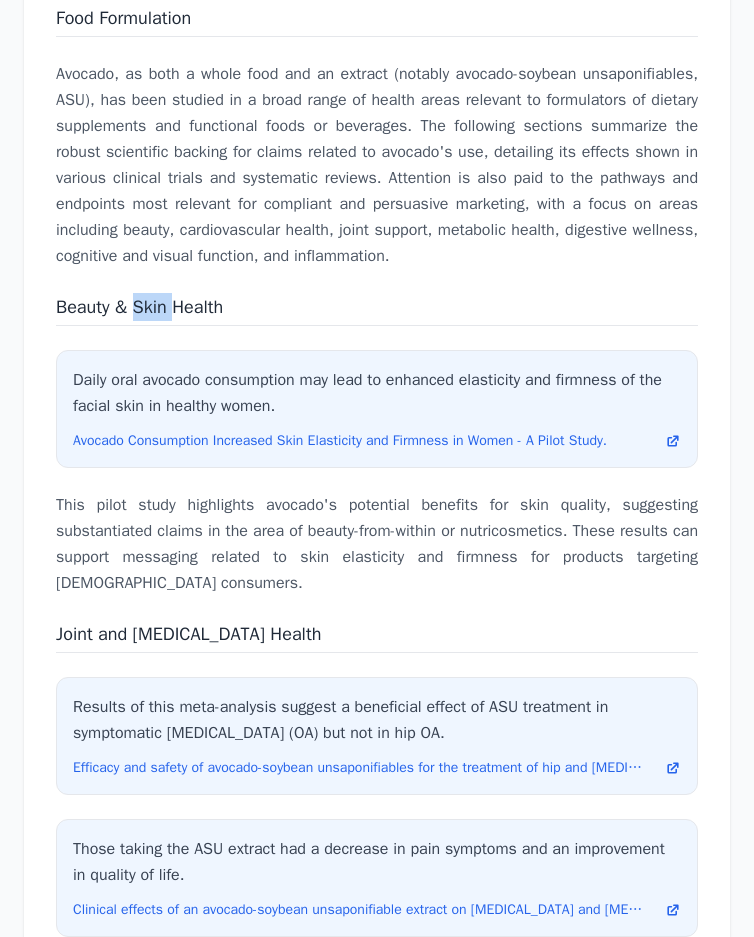 click on "Beauty & Skin Health" at bounding box center [139, 307] 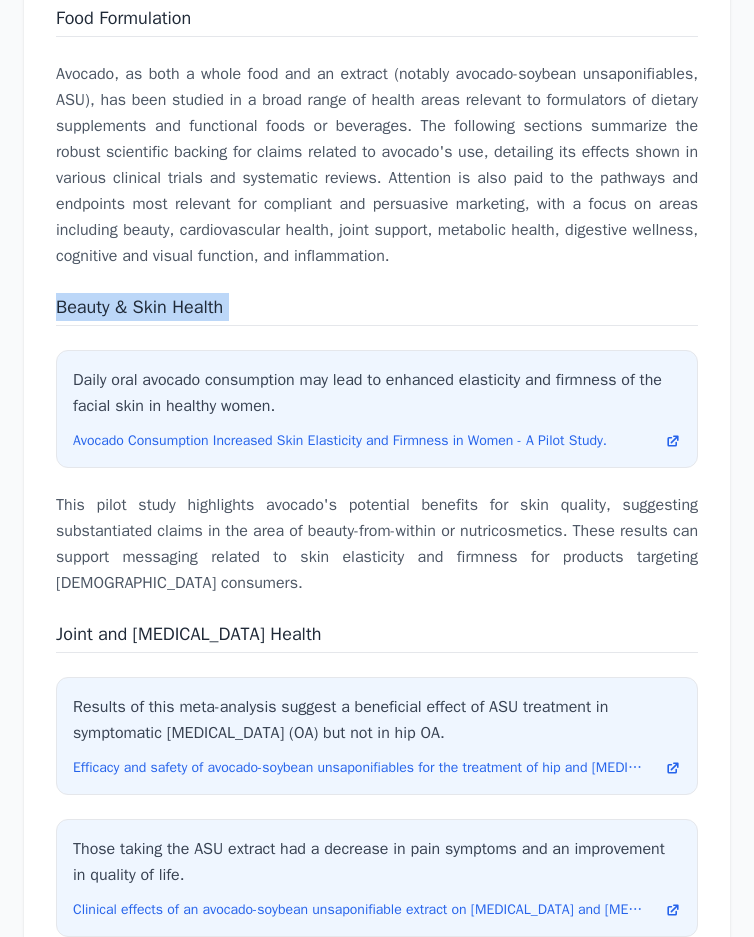 click on "Beauty & Skin Health" at bounding box center (139, 307) 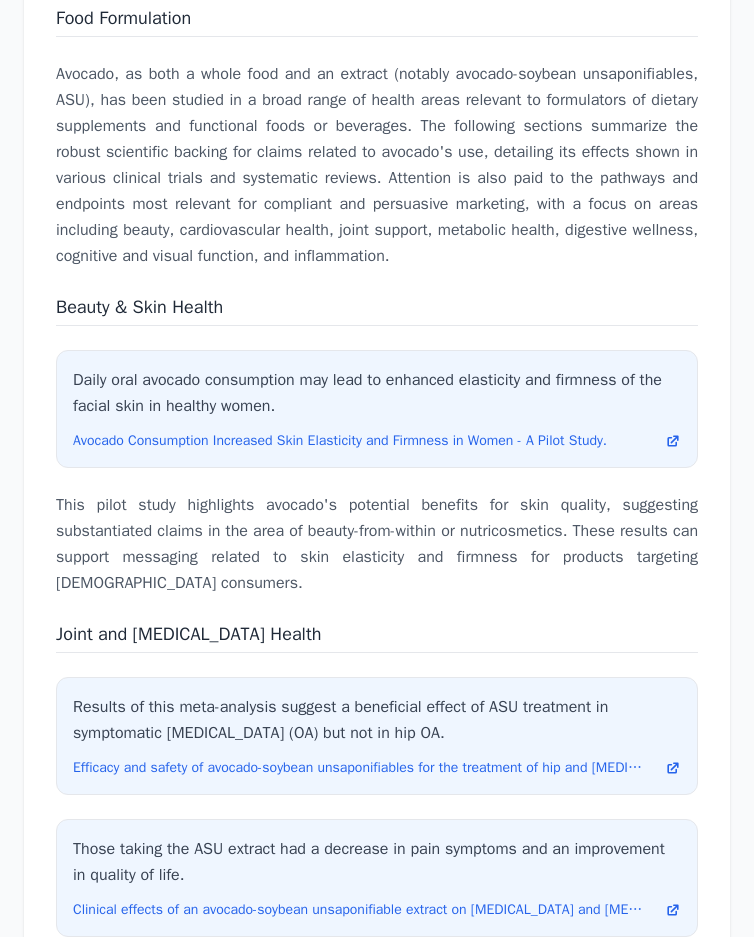 click on "This pilot study highlights avocado's potential benefits for skin quality, suggesting substantiated claims in the area of beauty-from-within or nutricosmetics. These results can support messaging related to skin elasticity and firmness for products targeting [DEMOGRAPHIC_DATA] consumers." at bounding box center (377, 544) 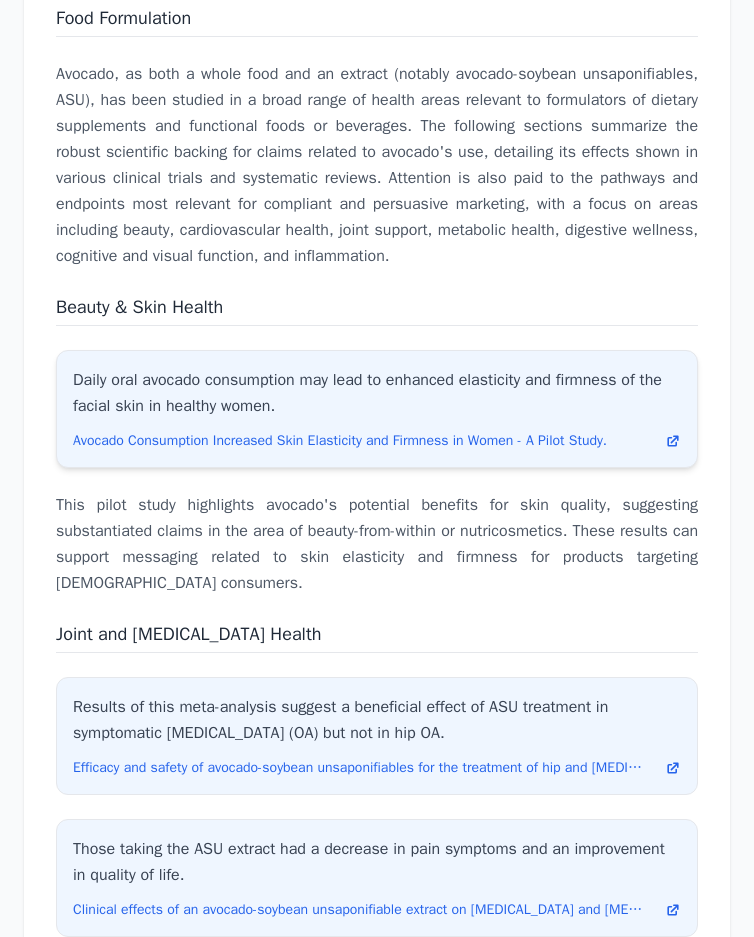 click on "Daily oral avocado consumption may lead to enhanced elasticity and firmness of the facial skin in healthy women." at bounding box center [377, 393] 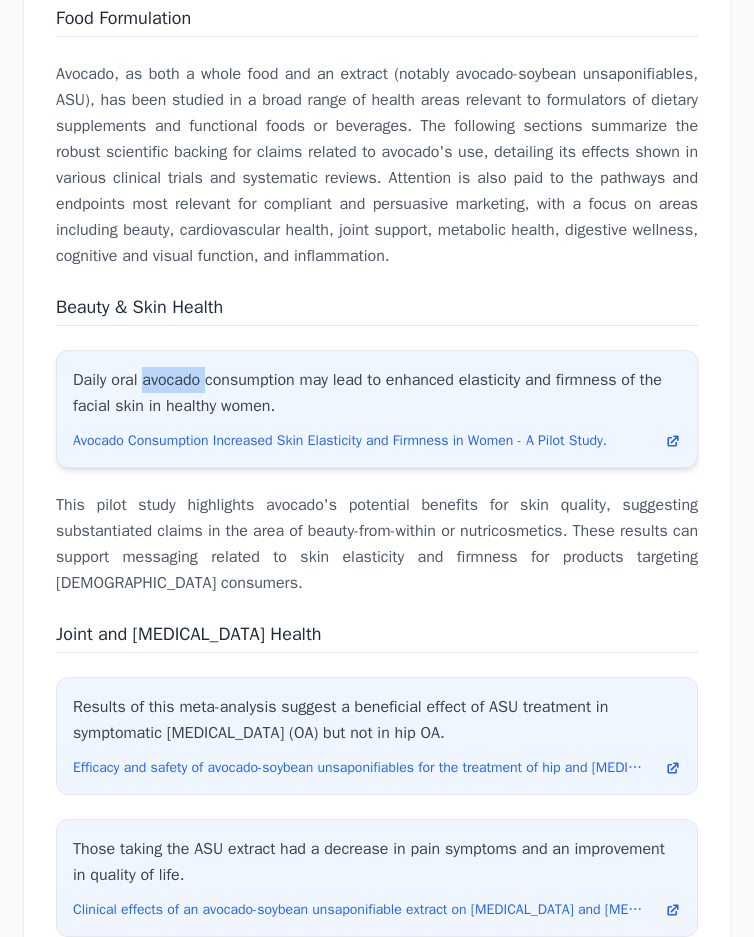 click on "Daily oral avocado consumption may lead to enhanced elasticity and firmness of the facial skin in healthy women." at bounding box center (377, 393) 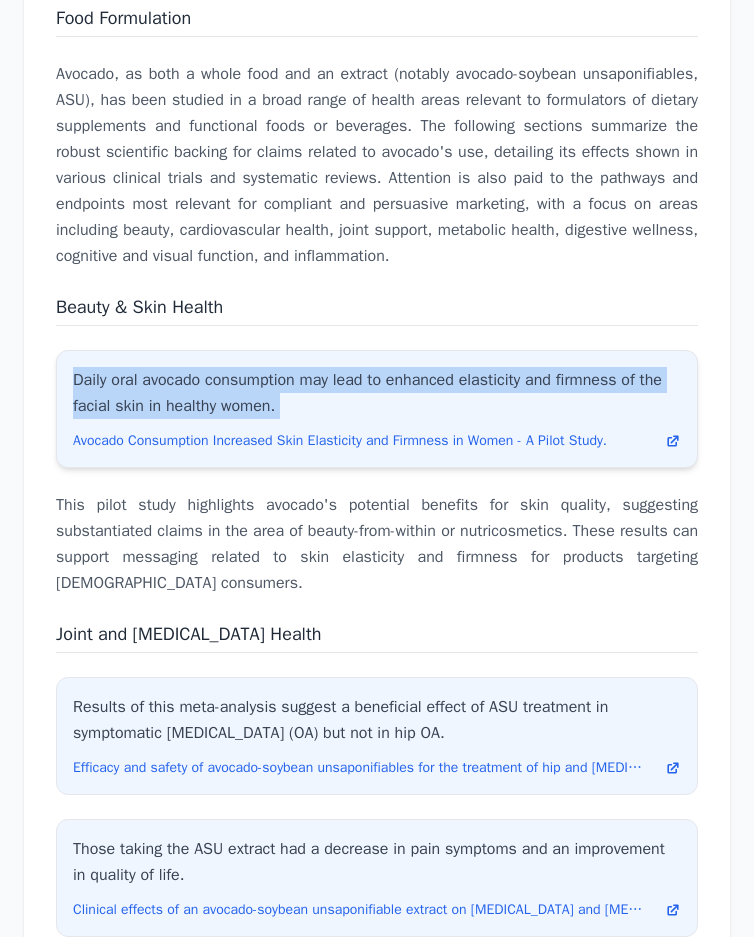 click on "Daily oral avocado consumption may lead to enhanced elasticity and firmness of the facial skin in healthy women." at bounding box center (377, 393) 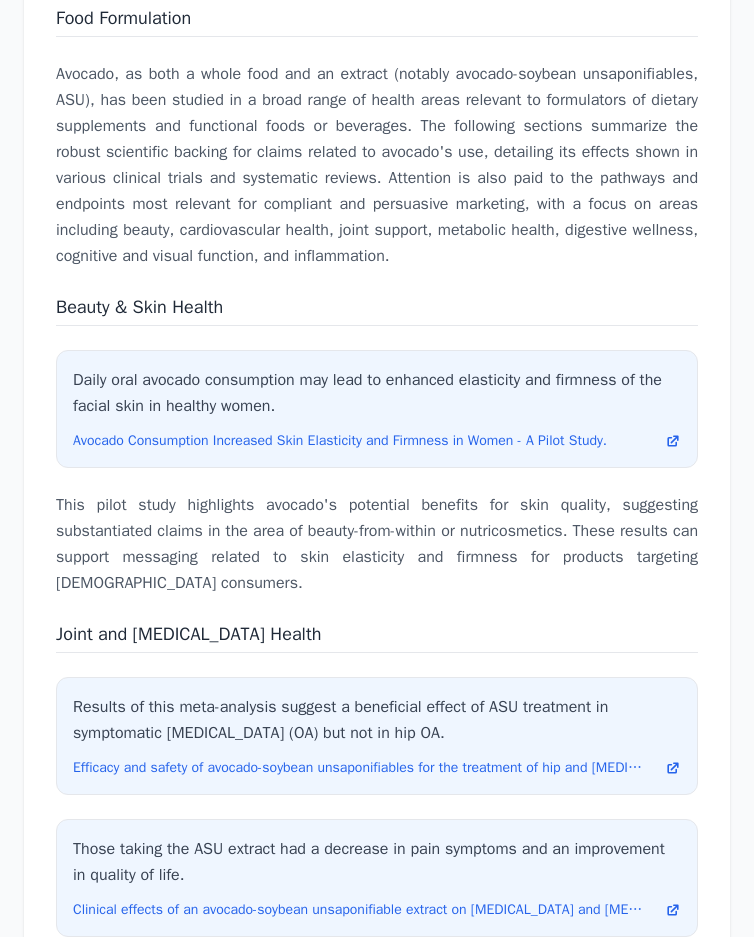 click on "This pilot study highlights avocado's potential benefits for skin quality, suggesting substantiated claims in the area of beauty-from-within or nutricosmetics. These results can support messaging related to skin elasticity and firmness for products targeting [DEMOGRAPHIC_DATA] consumers." at bounding box center [377, 544] 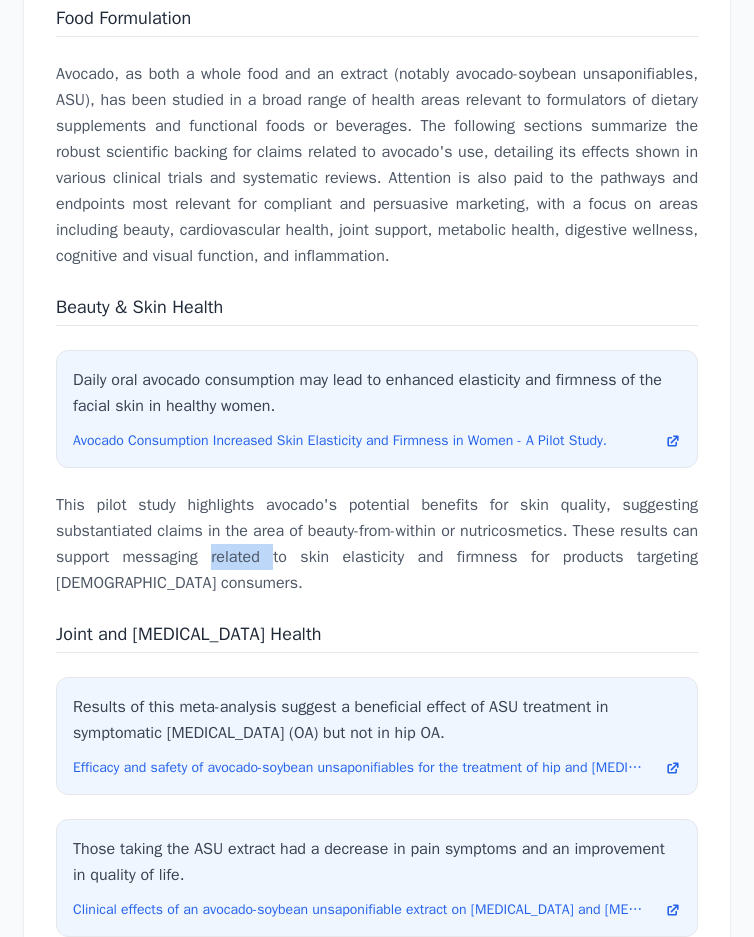 click on "This pilot study highlights avocado's potential benefits for skin quality, suggesting substantiated claims in the area of beauty-from-within or nutricosmetics. These results can support messaging related to skin elasticity and firmness for products targeting [DEMOGRAPHIC_DATA] consumers." at bounding box center (377, 544) 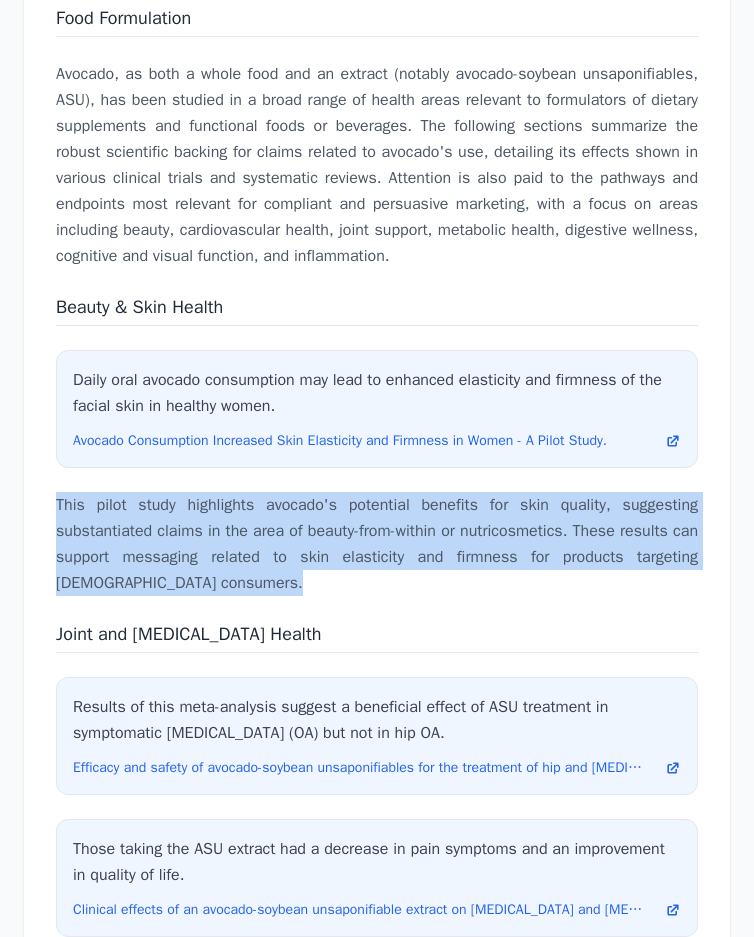 click on "This pilot study highlights avocado's potential benefits for skin quality, suggesting substantiated claims in the area of beauty-from-within or nutricosmetics. These results can support messaging related to skin elasticity and firmness for products targeting [DEMOGRAPHIC_DATA] consumers." at bounding box center [377, 544] 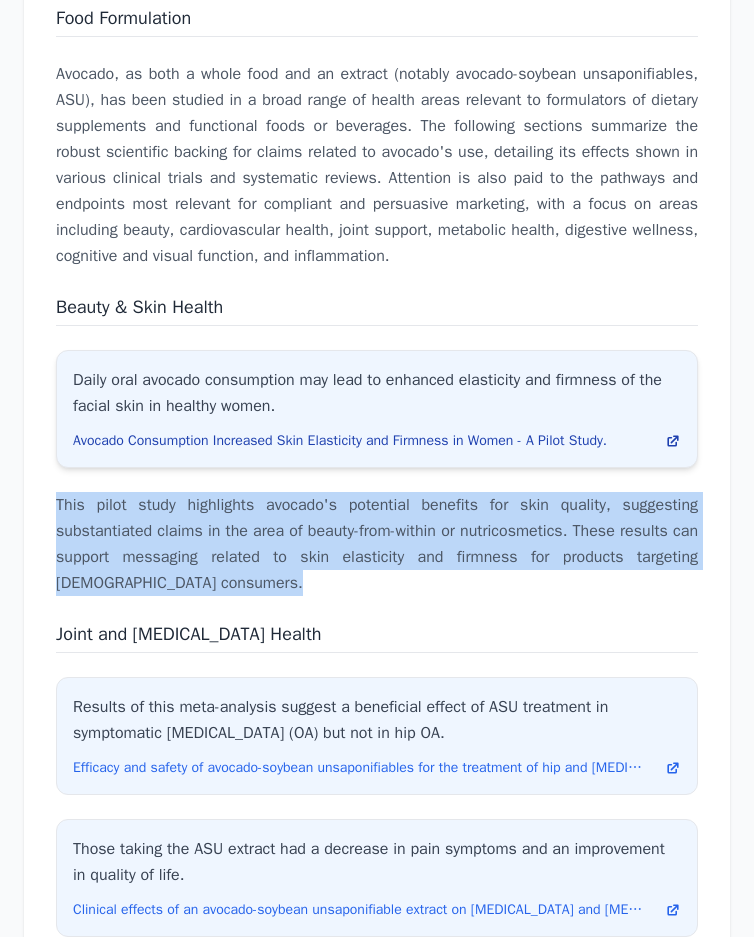 click on "Avocado Consumption Increased Skin Elasticity and Firmness in Women - A Pilot Study." at bounding box center [340, 441] 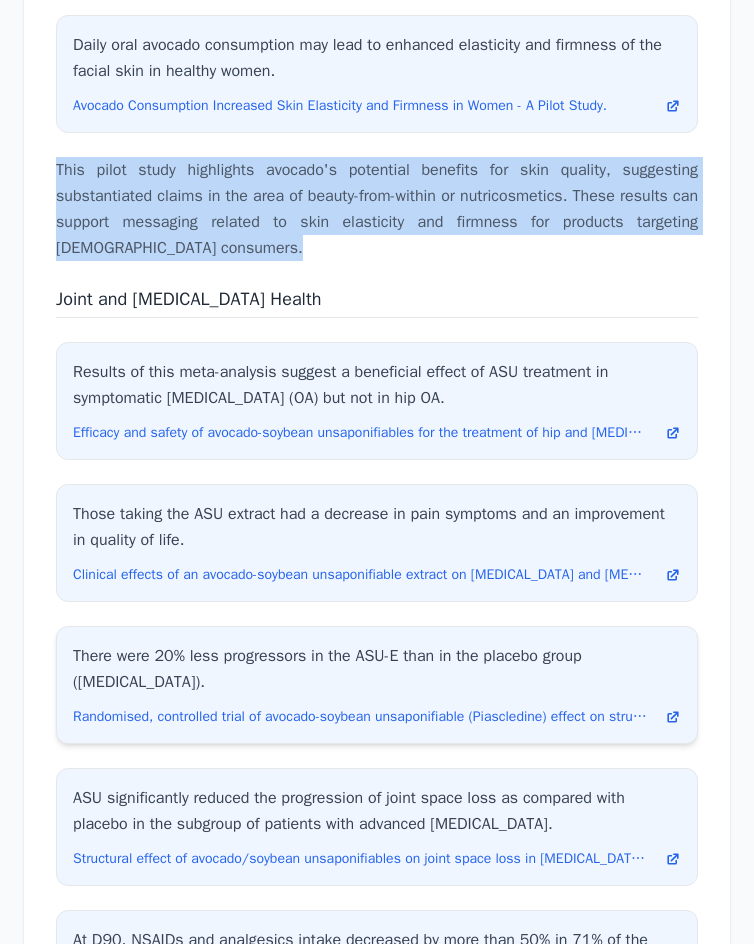 scroll, scrollTop: 5300, scrollLeft: 0, axis: vertical 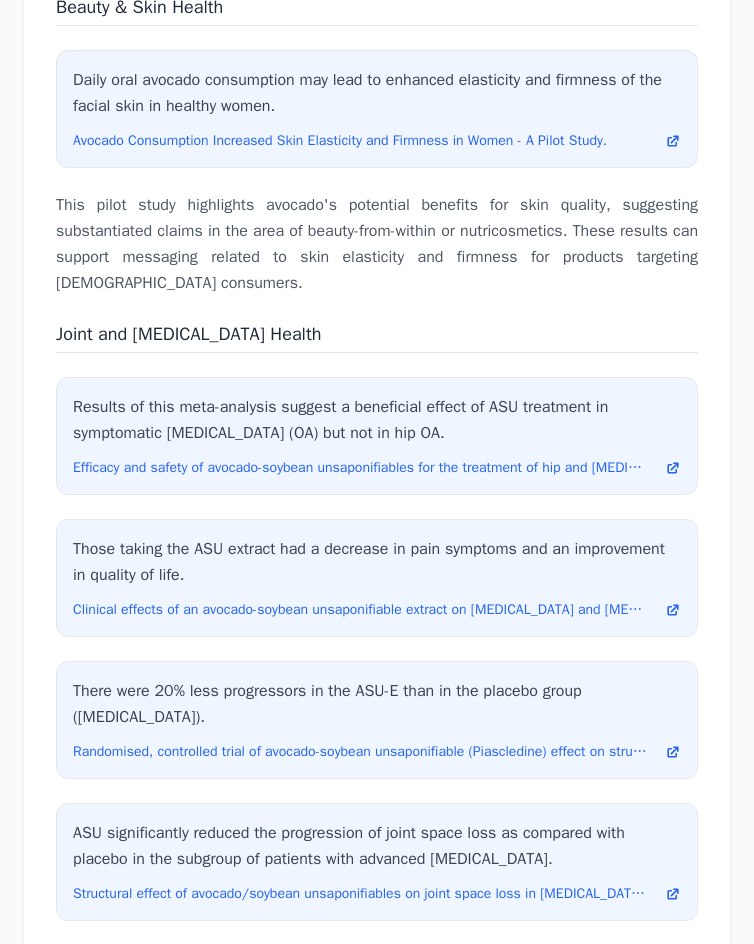 click on "Joint and [MEDICAL_DATA] Health" at bounding box center (188, 334) 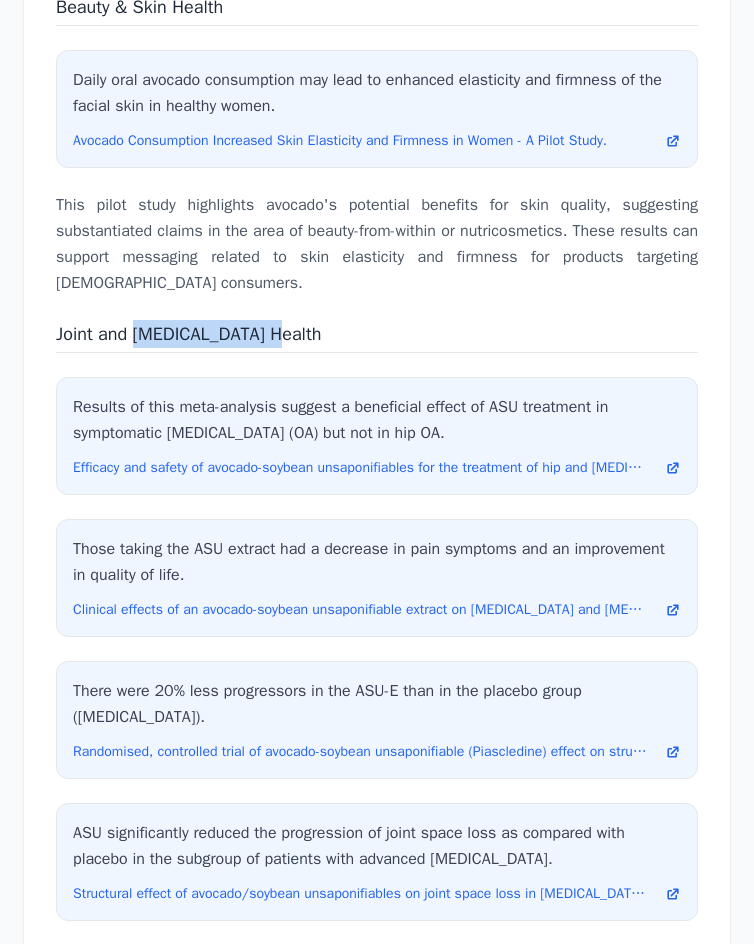 click on "Joint and [MEDICAL_DATA] Health" at bounding box center [188, 334] 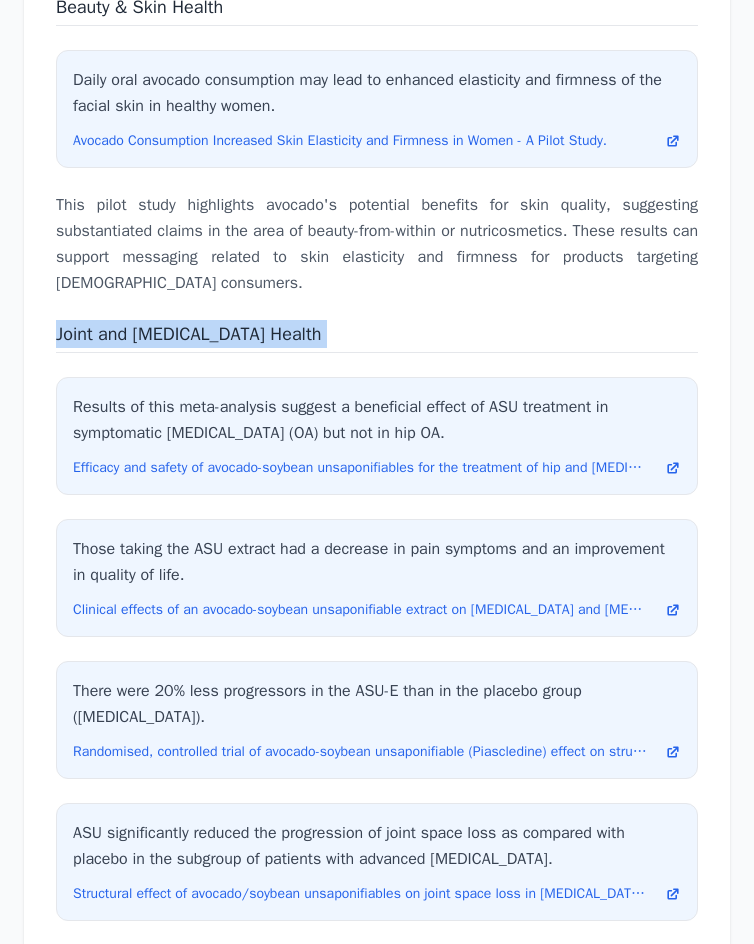 click on "Joint and [MEDICAL_DATA] Health" at bounding box center (188, 334) 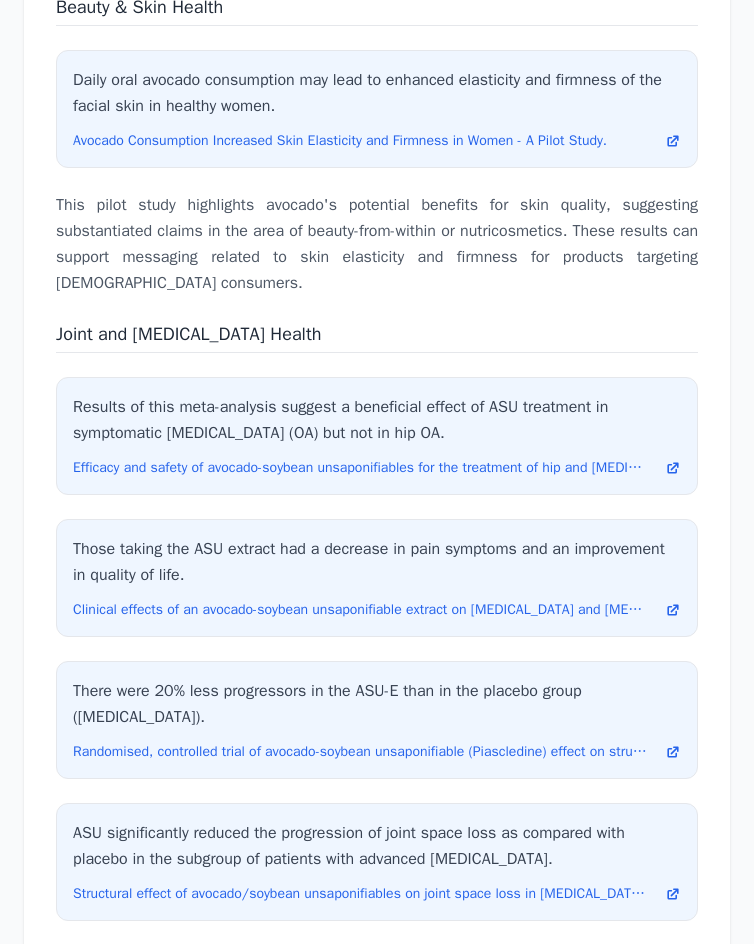 click on "Average Dose  383.33 MG  Estimated Value  $0.0001/mg  Market Saturation  22.88 Consumer Demand  Represents the level of consumer purchase intent around Avocado based on e-commerce site searches.  Category Use vs Consumer Demand  This chart compares  Frequency  (how often an ingredient is used in products within a category) and  Demand  (how often consumers associate the ingredient with the category, based on social media analysis). A higher  Frequency  than  Demand  may suggest overuse or misalignment. A higher  Demand  than  Frequency  may indicate unmet consumer demand.  What Consumers Are Saying About Avocado: Social & Review Sentiment Analysis  Themes from social media grouped by topic, with sentiment shown as Positive (Green), Neutral (Grey), or Negative (Red).  Avocado Oil Preference Concerns About Oil Quality Health Perceptions of Avocado Synergies That Sell All Categories Heart Health Metabolism Pain & Inflammation Antioxidant Support Liver & Detox Rank Avocado Glutathione [MEDICAL_DATA] Spinach" at bounding box center [377, 156] 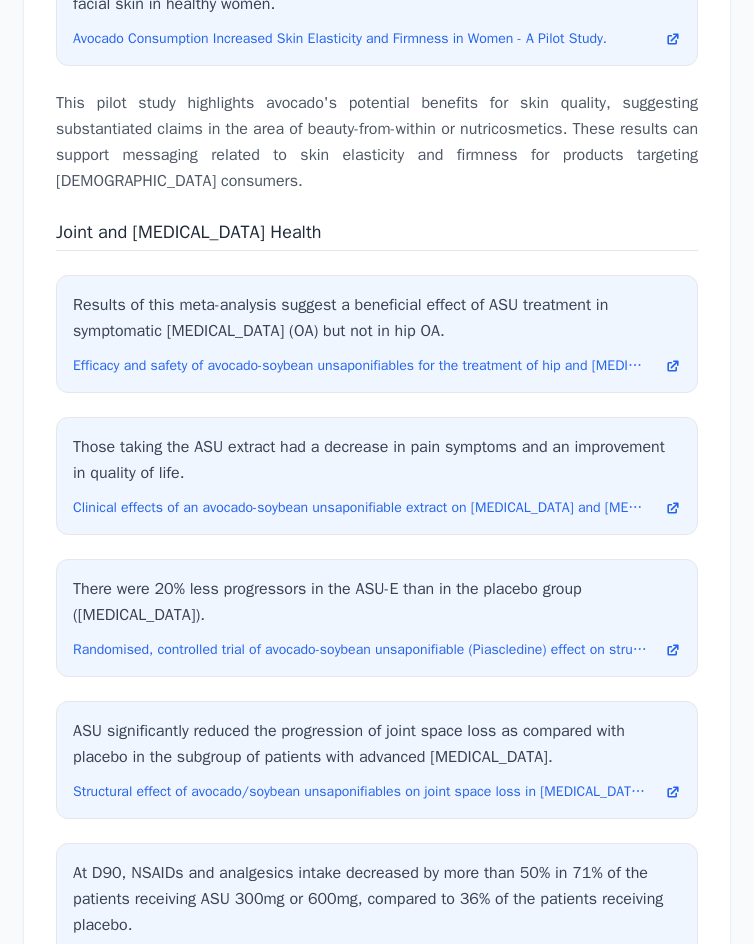 scroll, scrollTop: 5500, scrollLeft: 0, axis: vertical 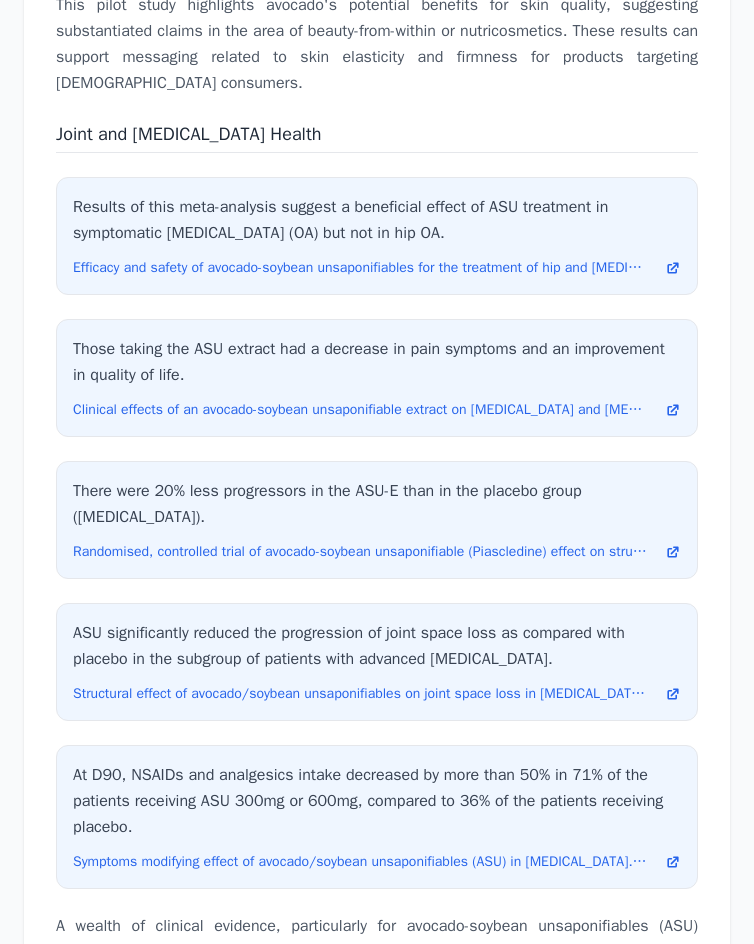 click on "A wealth of clinical evidence, particularly for avocado-soybean unsaponifiables (ASU) extracts, underpins strong claims related to joint comfort, mobility, joint health, and pain relief, especially for [MEDICAL_DATA]. These effects support bone and joint supplement formulas and functional foods aiming to aid mobility or reduce daily discomfort." at bounding box center [377, 965] 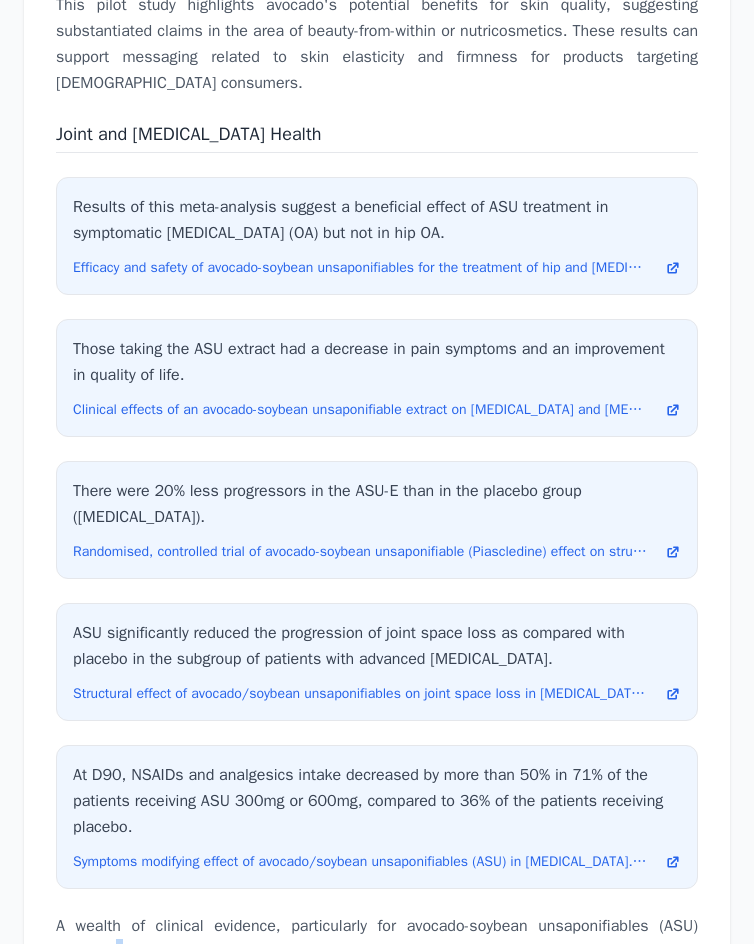 click on "A wealth of clinical evidence, particularly for avocado-soybean unsaponifiables (ASU) extracts, underpins strong claims related to joint comfort, mobility, joint health, and pain relief, especially for [MEDICAL_DATA]. These effects support bone and joint supplement formulas and functional foods aiming to aid mobility or reduce daily discomfort." at bounding box center (377, 965) 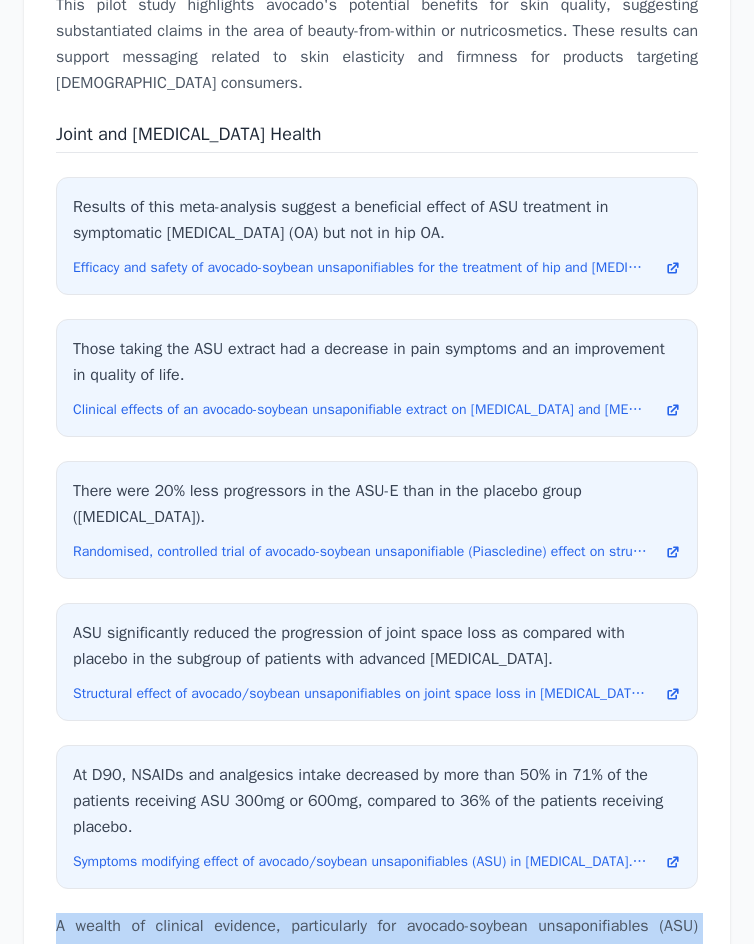 click on "A wealth of clinical evidence, particularly for avocado-soybean unsaponifiables (ASU) extracts, underpins strong claims related to joint comfort, mobility, joint health, and pain relief, especially for [MEDICAL_DATA]. These effects support bone and joint supplement formulas and functional foods aiming to aid mobility or reduce daily discomfort." at bounding box center [377, 965] 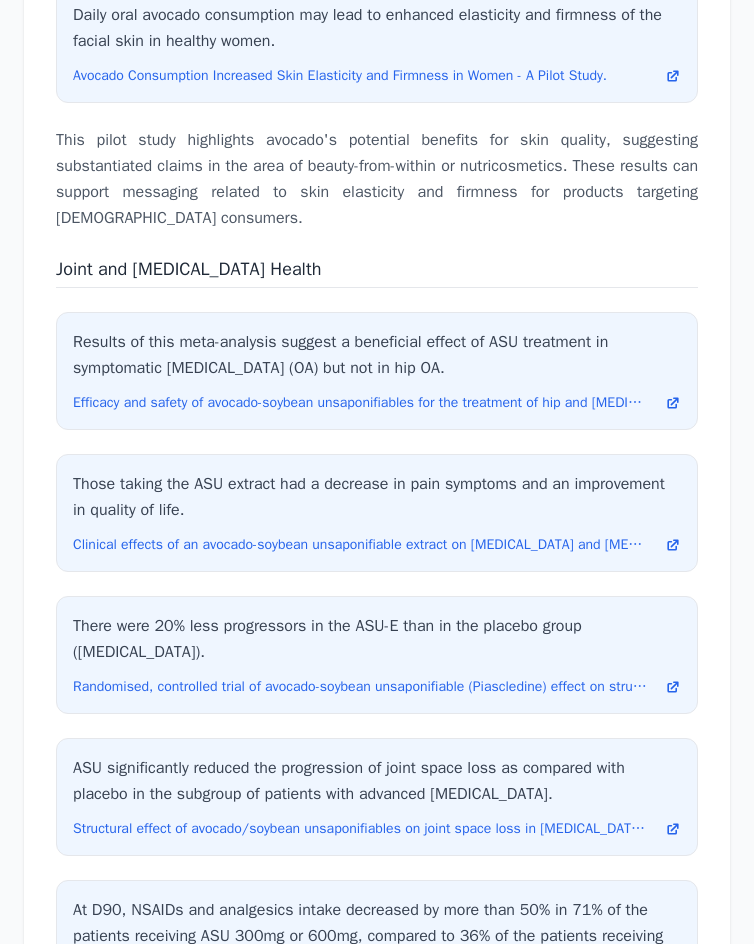 scroll, scrollTop: 5400, scrollLeft: 0, axis: vertical 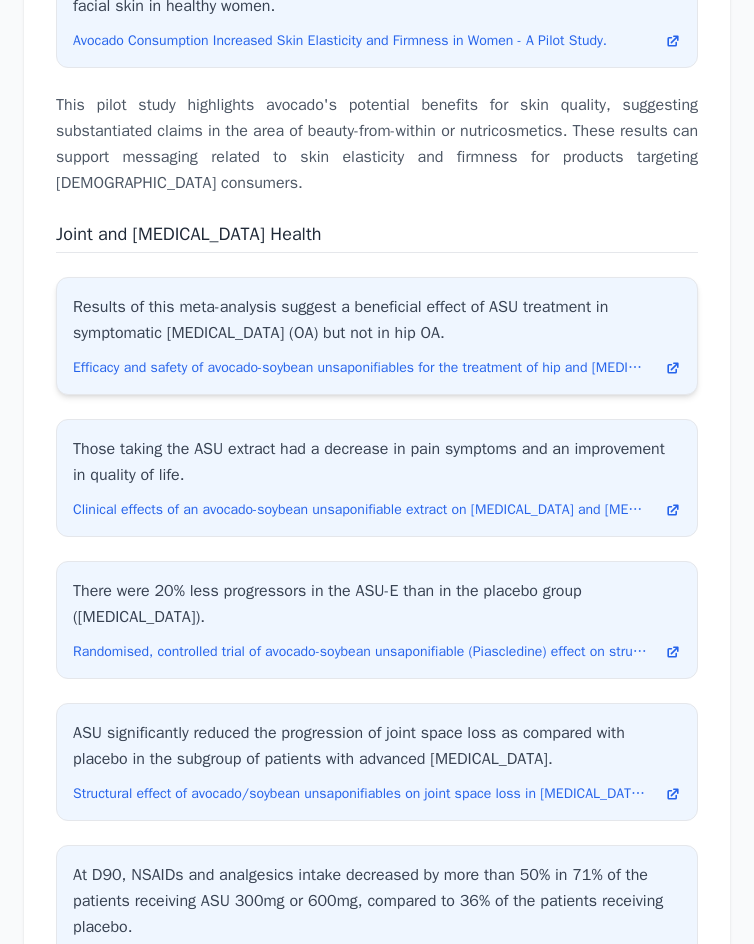 click on "Results of this meta-analysis suggest a beneficial effect of ASU treatment in symptomatic [MEDICAL_DATA] (OA) but not in hip OA." at bounding box center (377, 320) 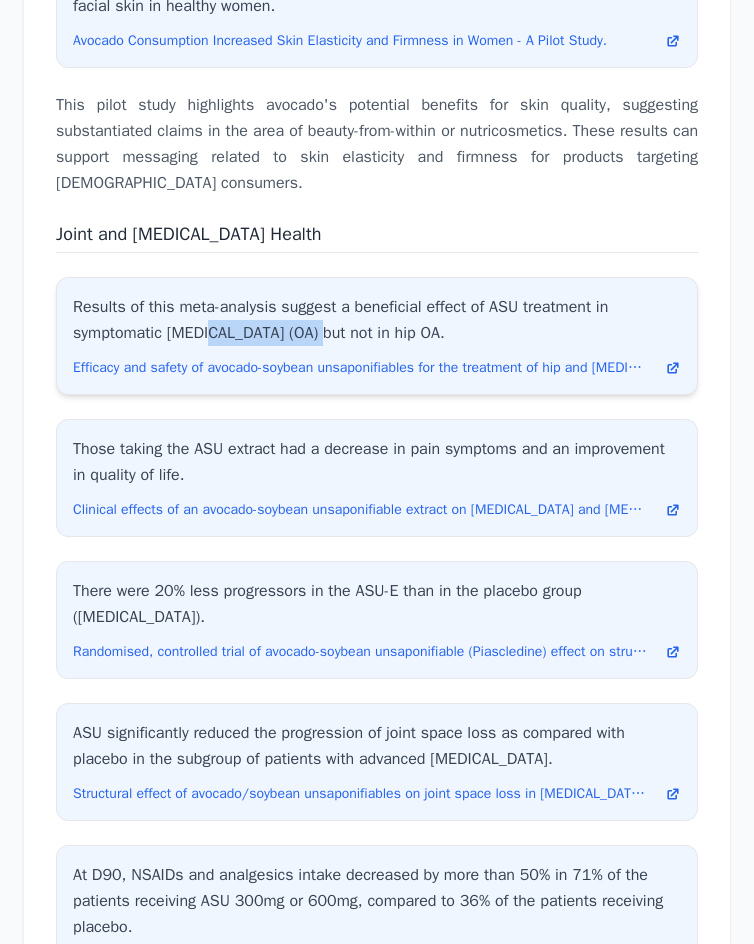 click on "Results of this meta-analysis suggest a beneficial effect of ASU treatment in symptomatic [MEDICAL_DATA] (OA) but not in hip OA." at bounding box center [377, 320] 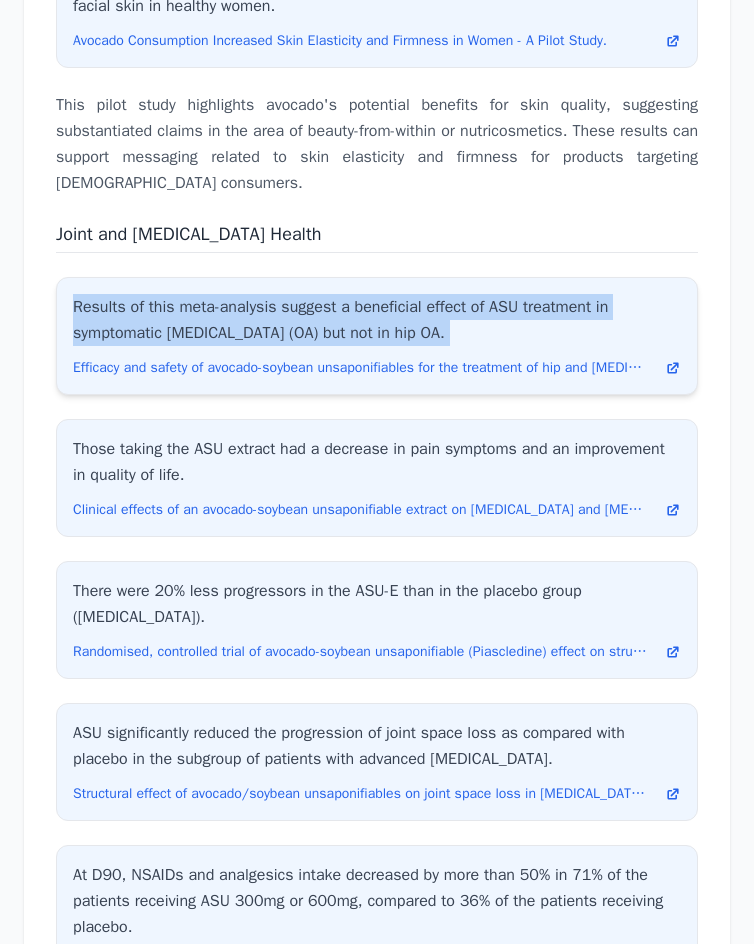 click on "Results of this meta-analysis suggest a beneficial effect of ASU treatment in symptomatic [MEDICAL_DATA] (OA) but not in hip OA." at bounding box center [377, 320] 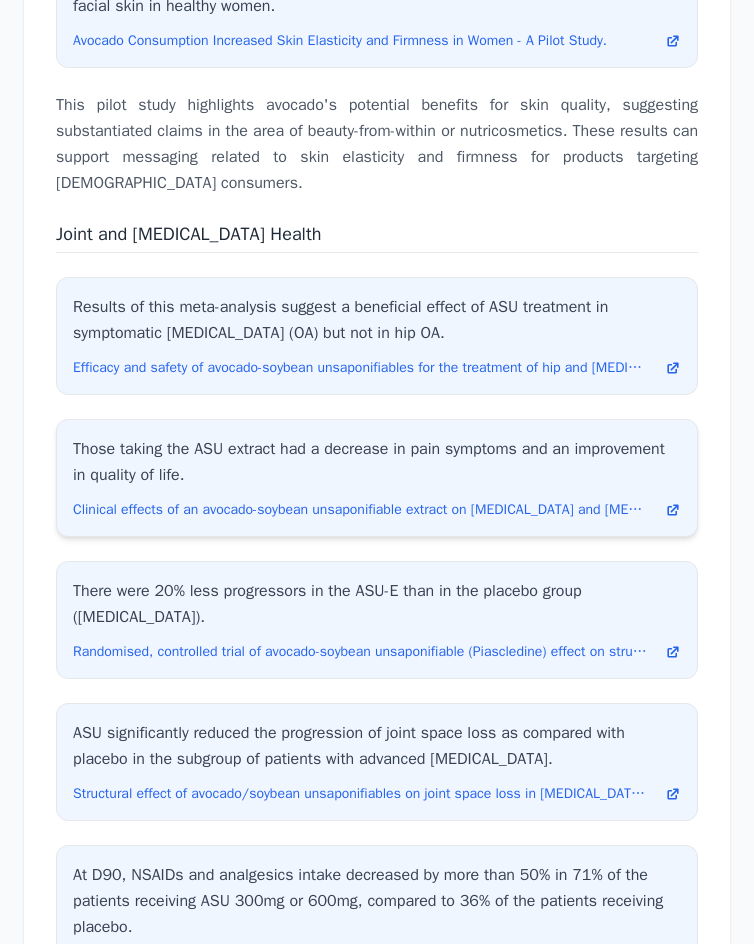 click on "Those taking the ASU extract had a decrease in pain symptoms and an improvement in quality of life." at bounding box center (377, 462) 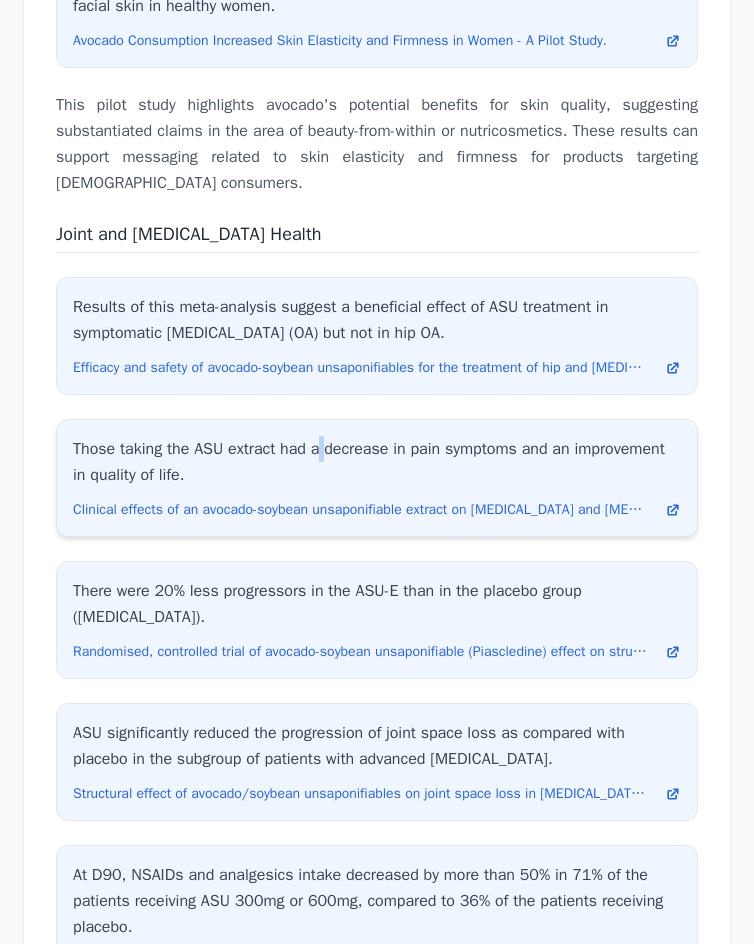 click on "Those taking the ASU extract had a decrease in pain symptoms and an improvement in quality of life." at bounding box center (377, 462) 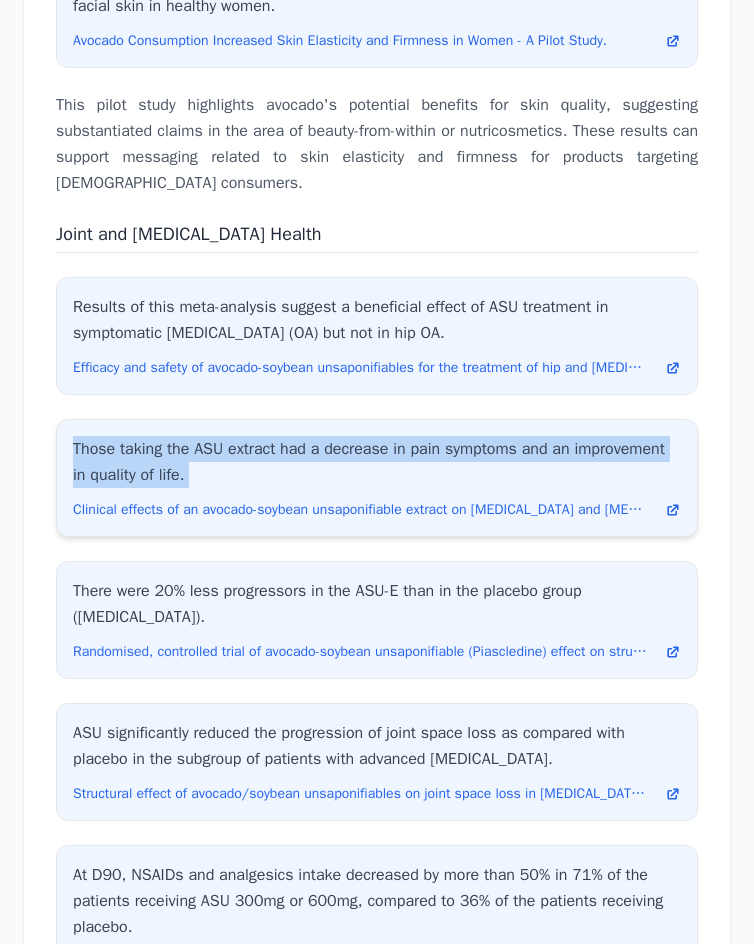click on "Those taking the ASU extract had a decrease in pain symptoms and an improvement in quality of life." at bounding box center [377, 462] 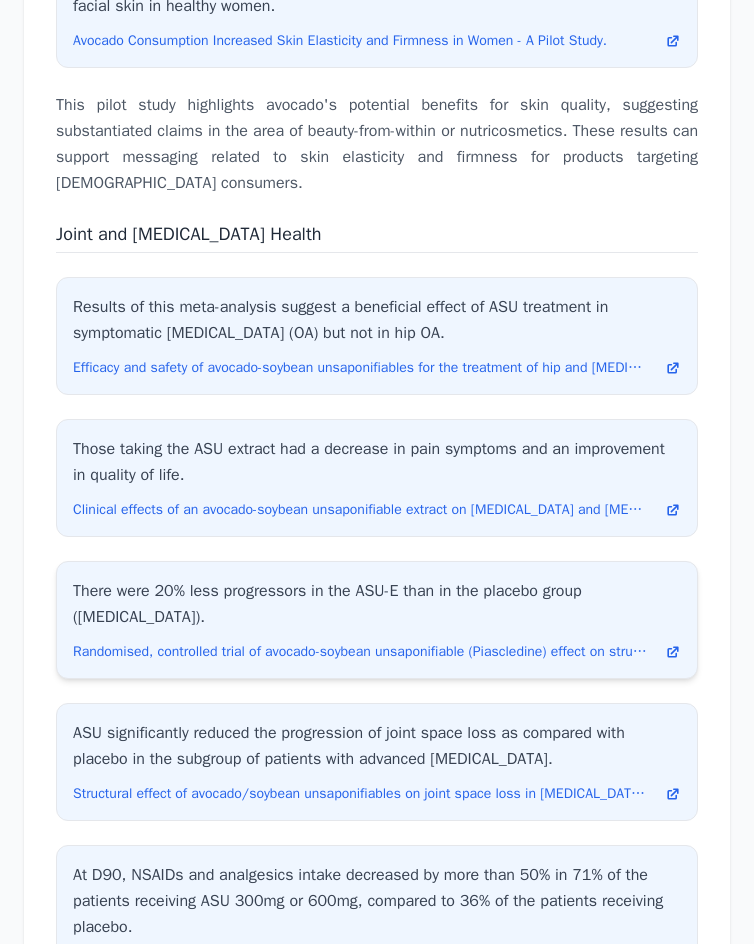 click on "There were 20% less progressors in the ASU-E than in the placebo group ([MEDICAL_DATA])." at bounding box center (377, 604) 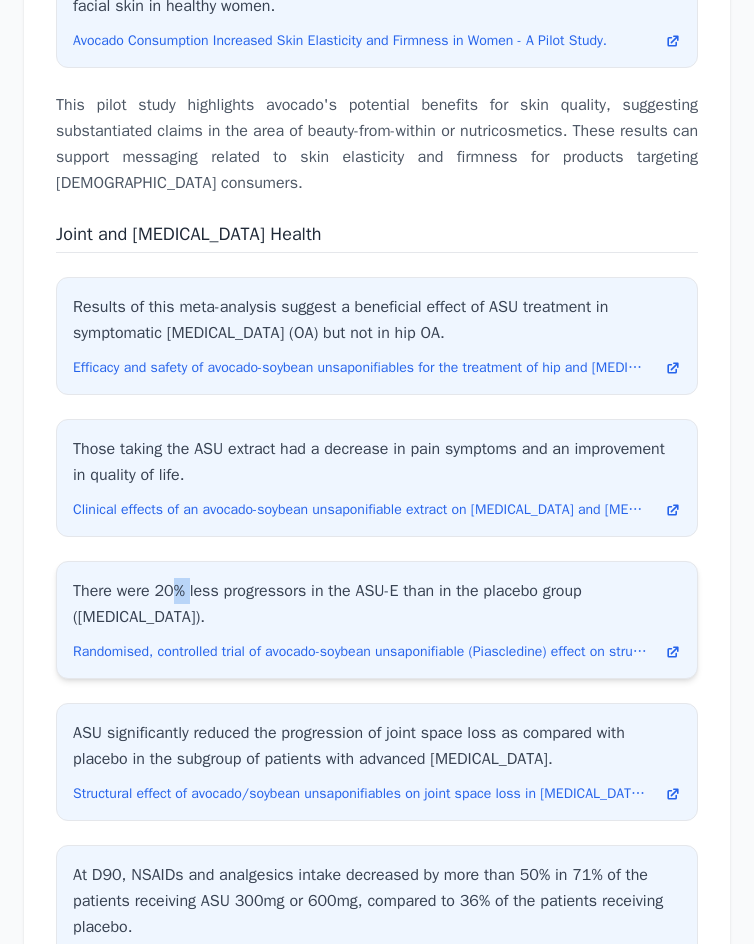 click on "There were 20% less progressors in the ASU-E than in the placebo group ([MEDICAL_DATA])." at bounding box center [377, 604] 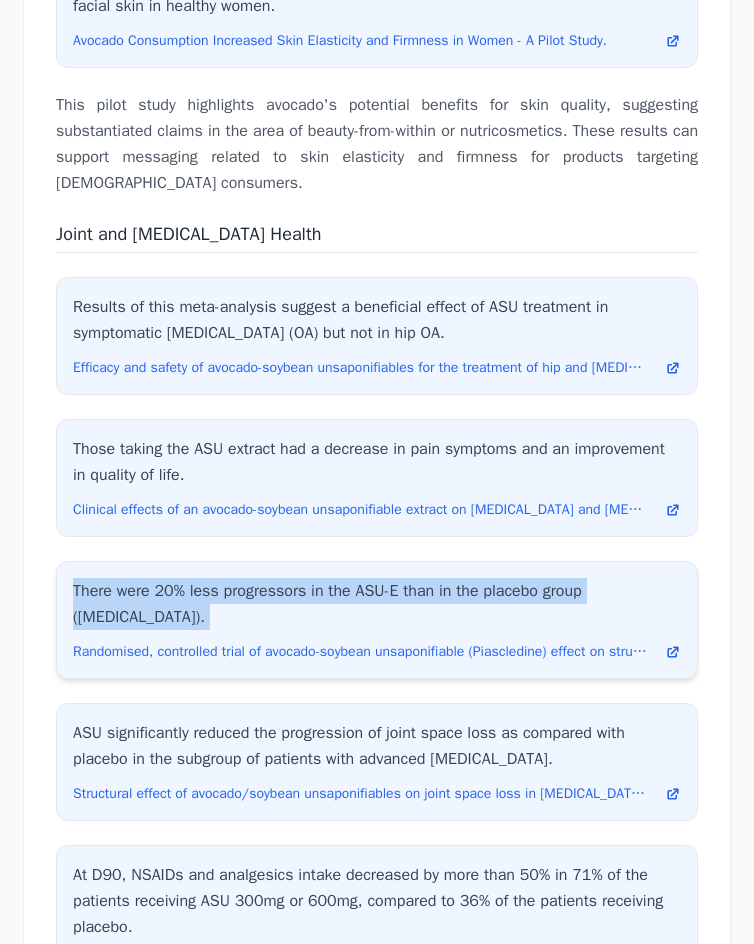 click on "There were 20% less progressors in the ASU-E than in the placebo group ([MEDICAL_DATA])." at bounding box center [377, 604] 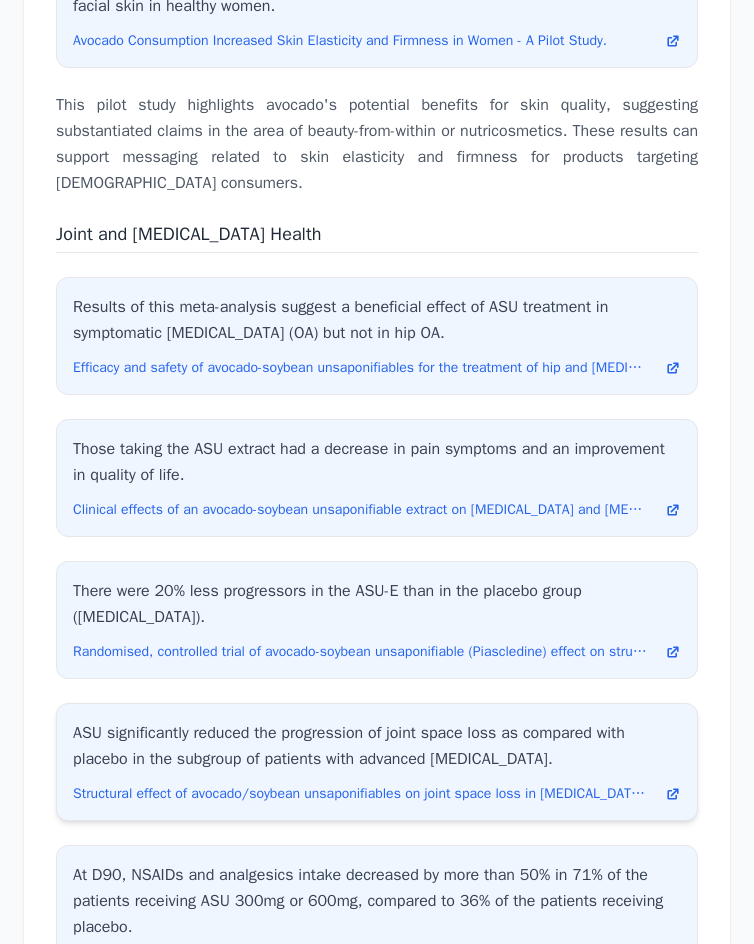 click on "ASU significantly reduced the progression of joint space loss as compared with placebo in the subgroup of patients with advanced [MEDICAL_DATA]." at bounding box center [377, 746] 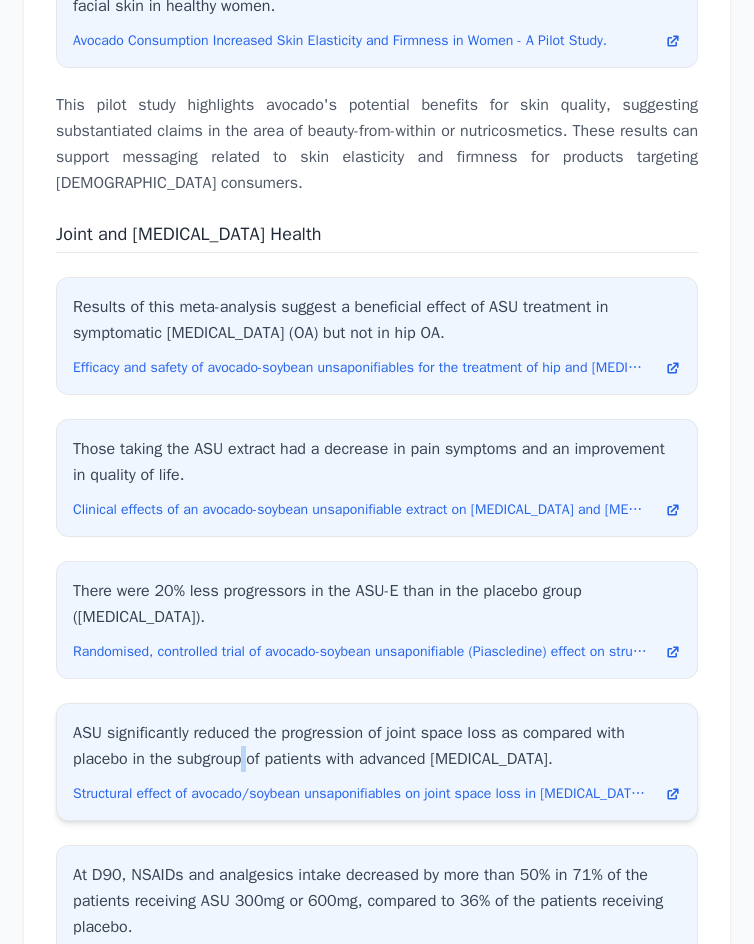 click on "ASU significantly reduced the progression of joint space loss as compared with placebo in the subgroup of patients with advanced [MEDICAL_DATA]." at bounding box center [377, 746] 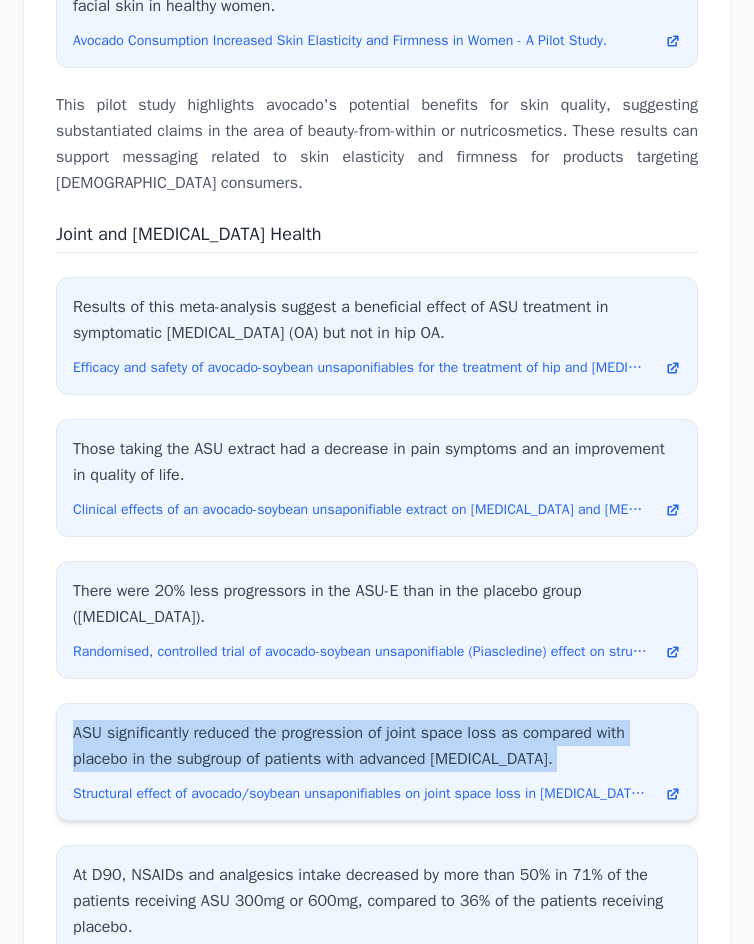 click on "ASU significantly reduced the progression of joint space loss as compared with placebo in the subgroup of patients with advanced [MEDICAL_DATA]." at bounding box center [377, 746] 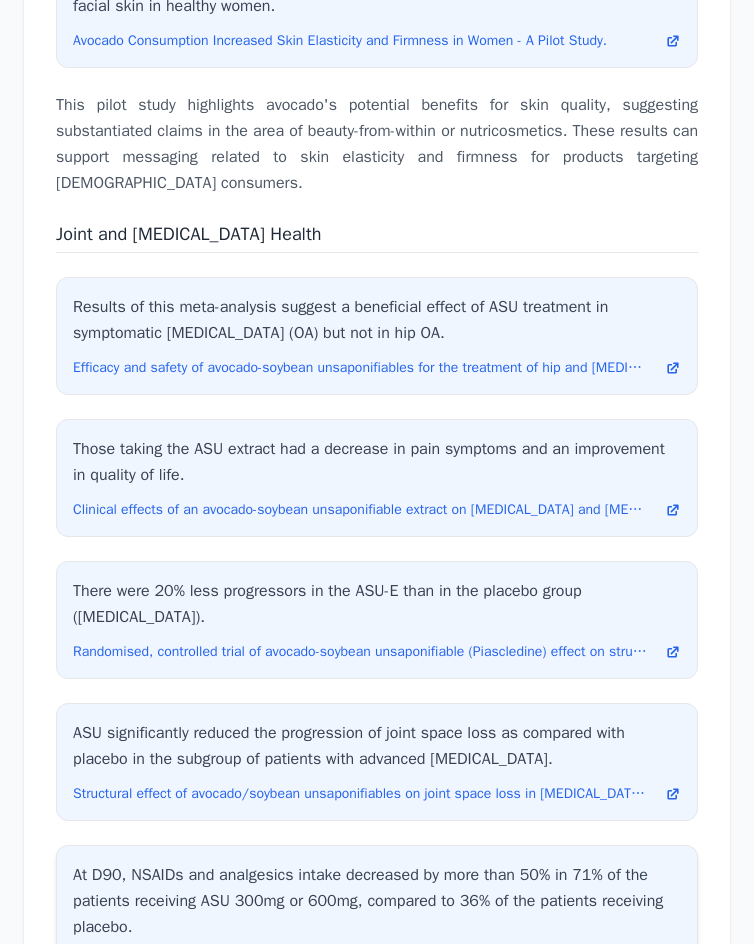 click on "At D90, NSAIDs and analgesics intake decreased by more than 50% in 71% of the patients receiving ASU 300mg or 600mg, compared to 36% of the patients receiving placebo." at bounding box center [377, 901] 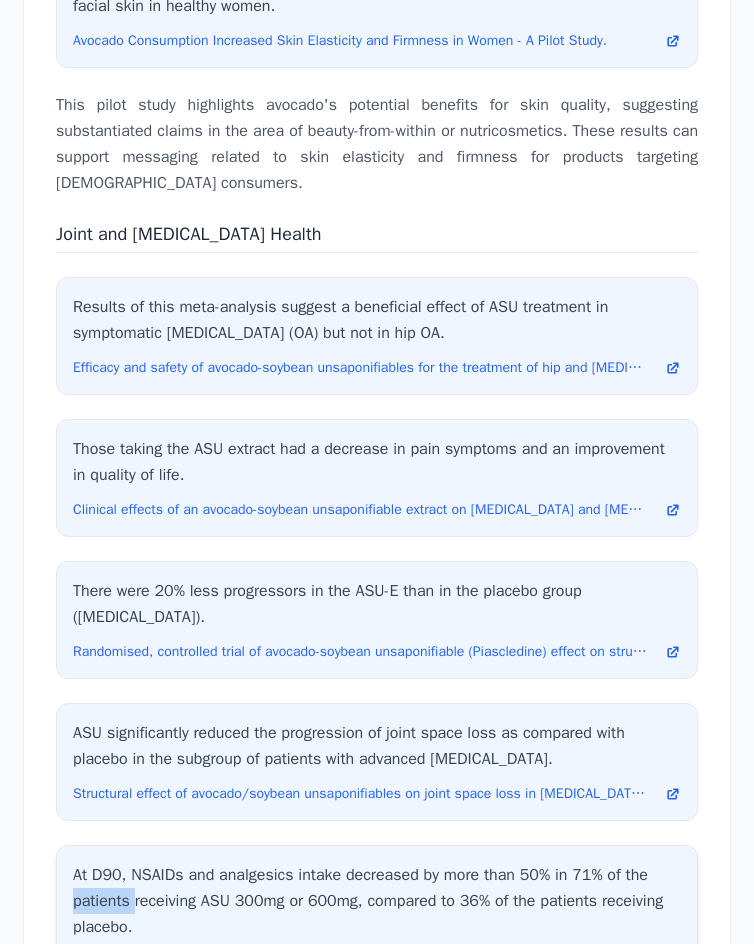 click on "At D90, NSAIDs and analgesics intake decreased by more than 50% in 71% of the patients receiving ASU 300mg or 600mg, compared to 36% of the patients receiving placebo." at bounding box center (377, 901) 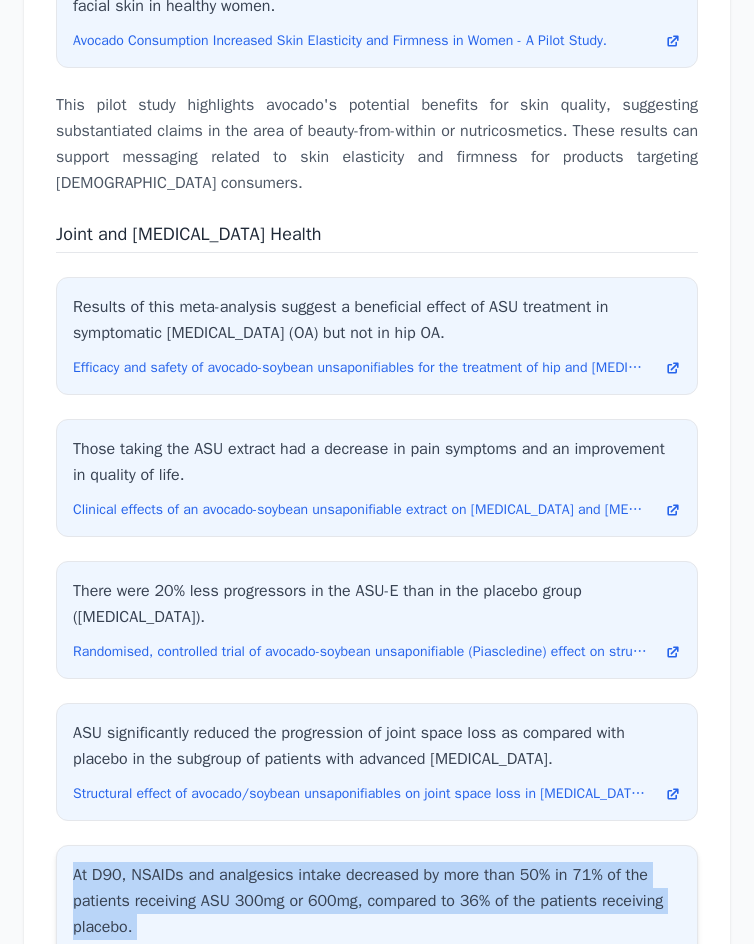 click on "At D90, NSAIDs and analgesics intake decreased by more than 50% in 71% of the patients receiving ASU 300mg or 600mg, compared to 36% of the patients receiving placebo." at bounding box center (377, 901) 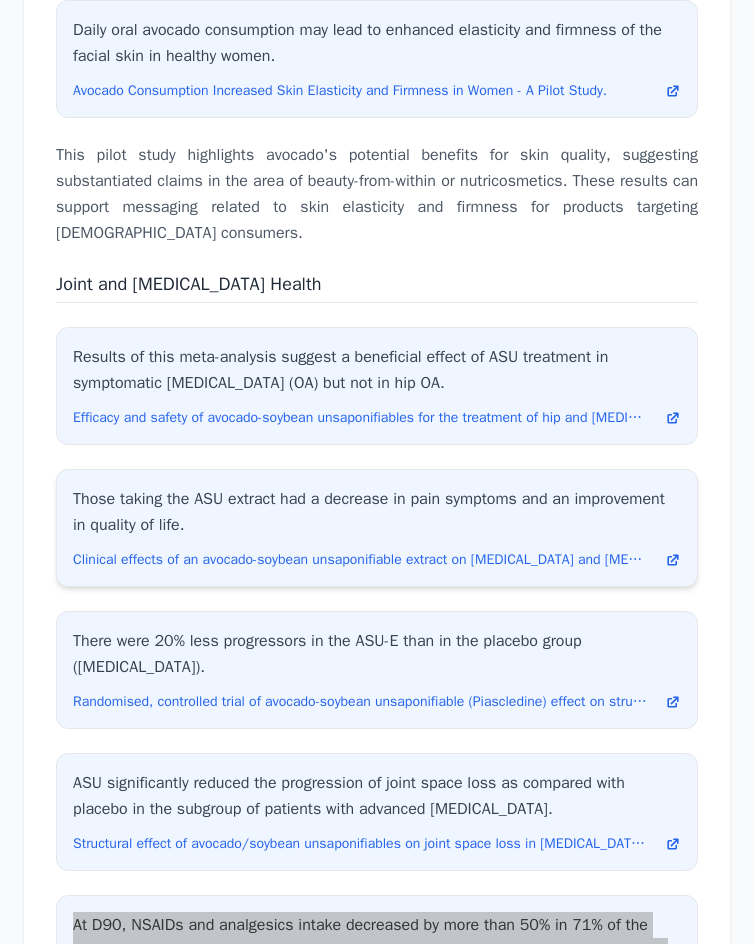 scroll, scrollTop: 5400, scrollLeft: 0, axis: vertical 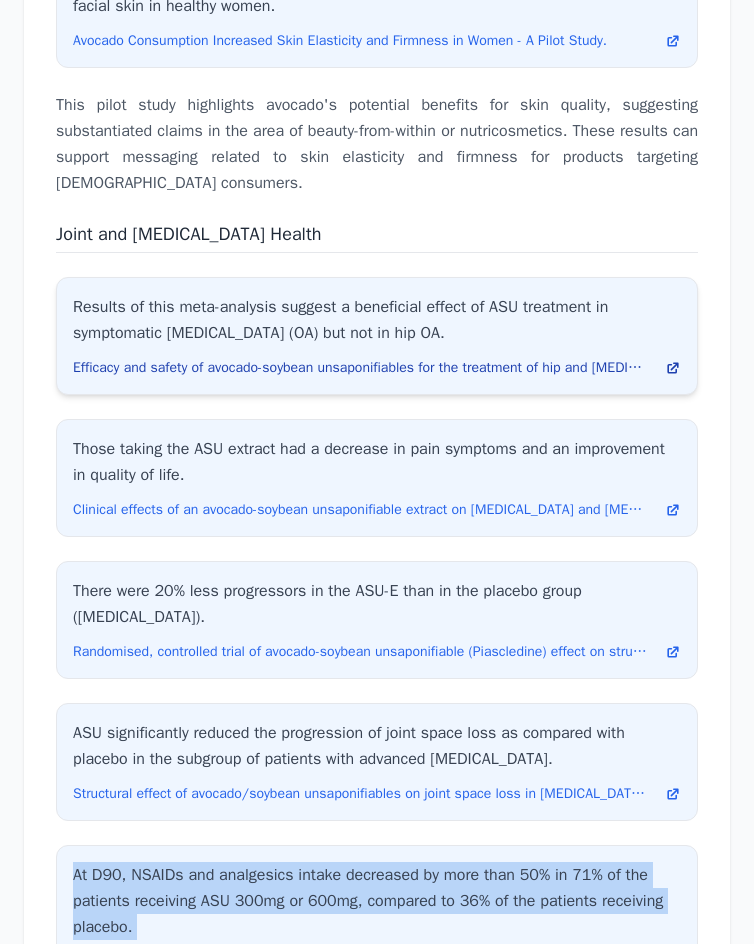 click on "Efficacy and safety of avocado-soybean unsaponifiables for the treatment of hip and [MEDICAL_DATA]: A systematic review and meta-analysis of randomized placebo-controlled trials." at bounding box center (361, 368) 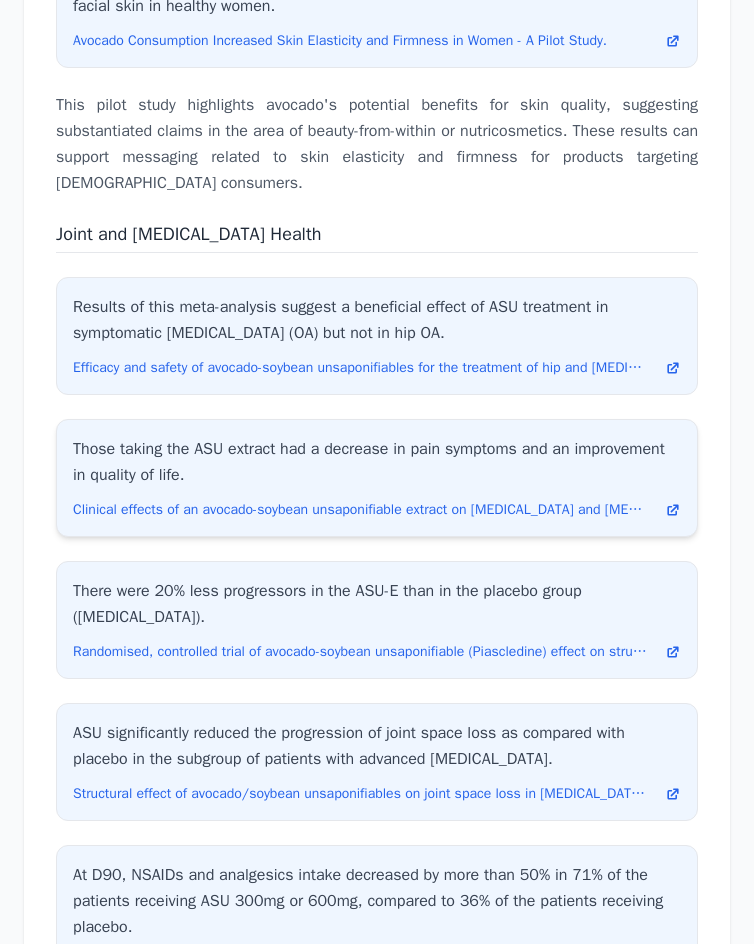 click on "Those taking the ASU extract had a decrease in pain symptoms and an improvement in quality of life. Clinical effects of an avocado-soybean unsaponifiable extract on [MEDICAL_DATA] and [MEDICAL_DATA] of the [MEDICAL_DATA]: preliminary study." at bounding box center [377, 478] 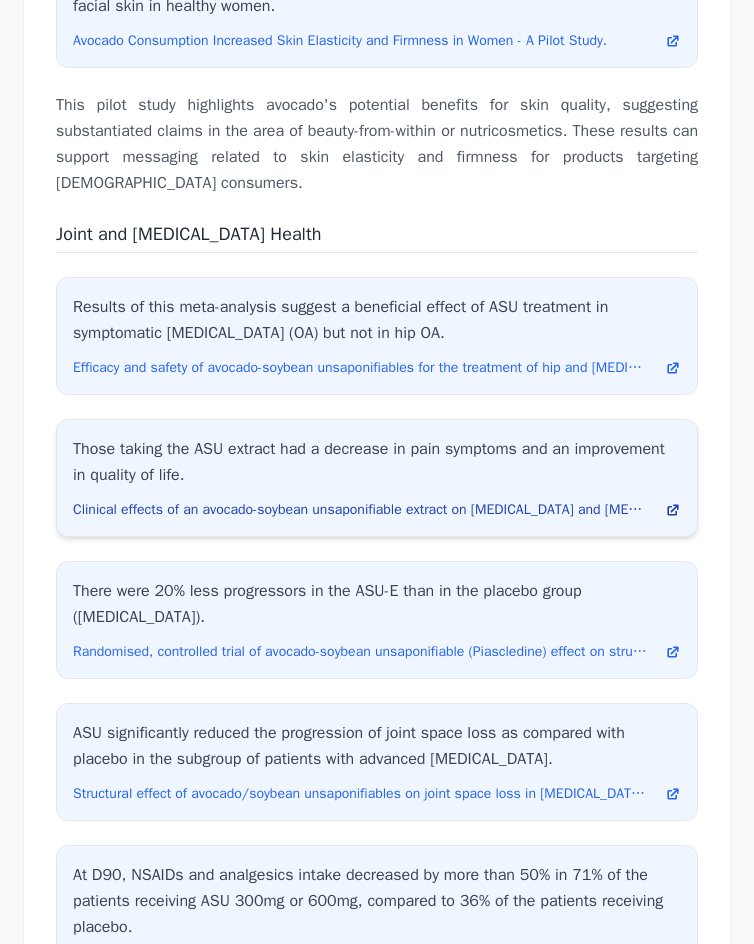 click on "Clinical effects of an avocado-soybean unsaponifiable extract on [MEDICAL_DATA] and [MEDICAL_DATA] of the [MEDICAL_DATA]: preliminary study." at bounding box center [361, 510] 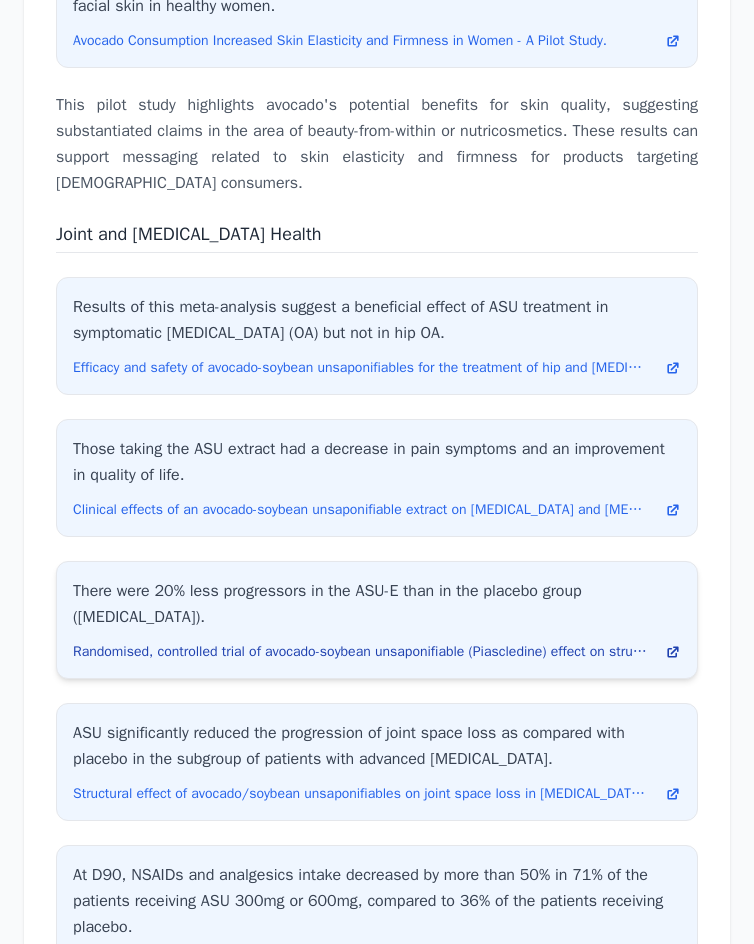 click on "Randomised, controlled trial of avocado-soybean unsaponifiable (Piascledine) effect on structure modification in [MEDICAL_DATA]: the ERADIAS study." at bounding box center [361, 652] 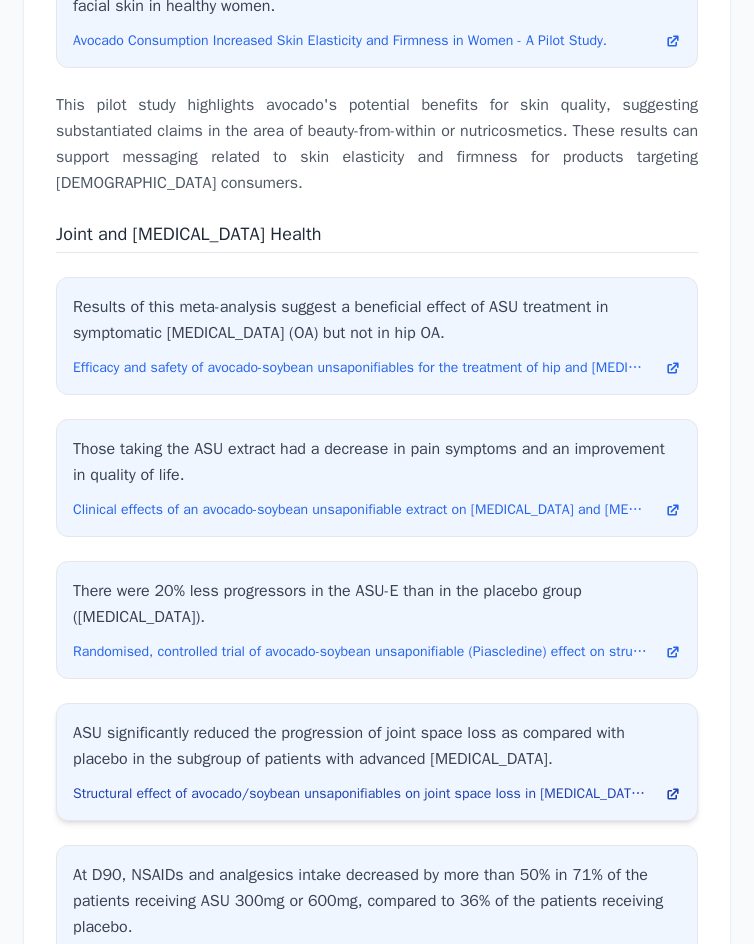 click on "Structural effect of avocado/soybean unsaponifiables on joint space loss in [MEDICAL_DATA] of the hip." at bounding box center (361, 794) 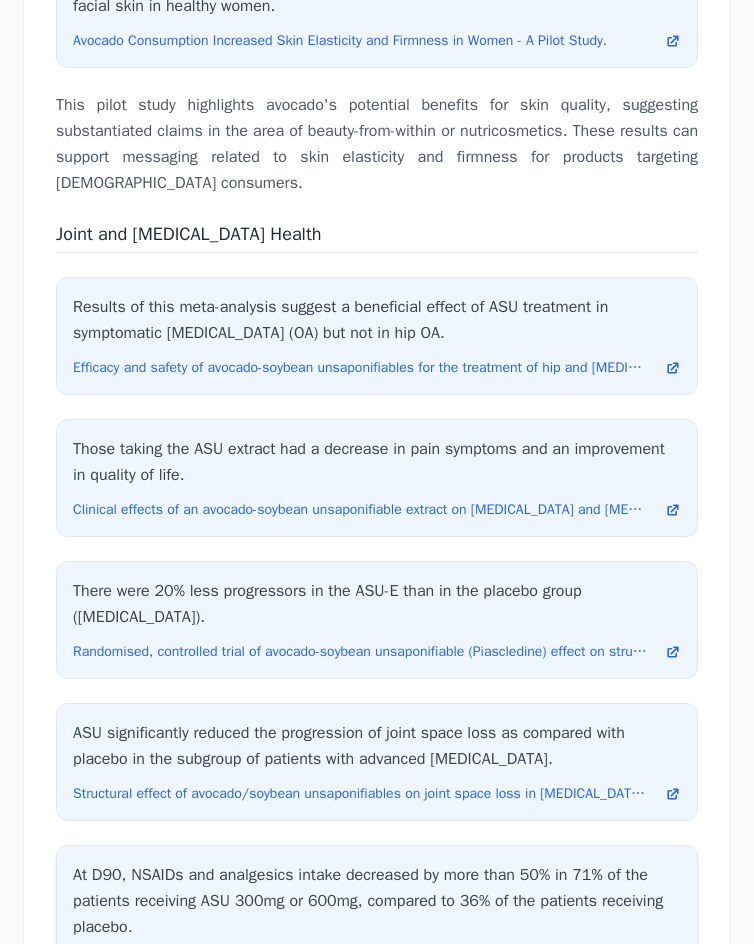 click on "At D90, NSAIDs and analgesics intake decreased by more than 50% in 71% of the patients receiving ASU 300mg or 600mg, compared to 36% of the patients receiving placebo. Symptoms modifying effect of avocado/soybean unsaponifiables (ASU) in [MEDICAL_DATA]. A double blind, prospective, placebo-controlled study." at bounding box center [377, 917] 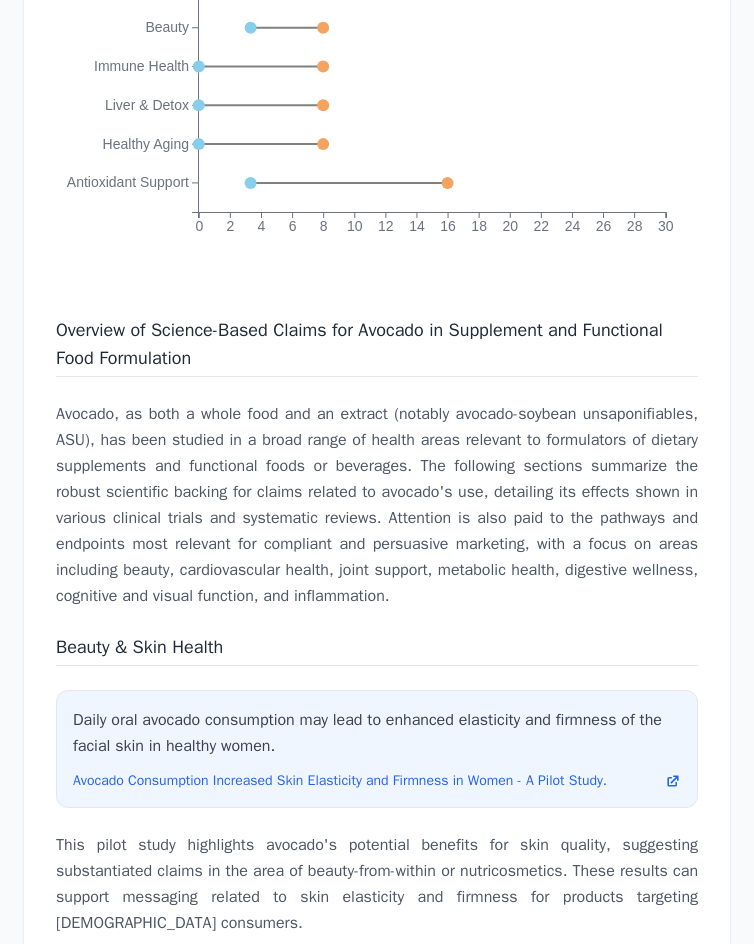 scroll, scrollTop: 4700, scrollLeft: 0, axis: vertical 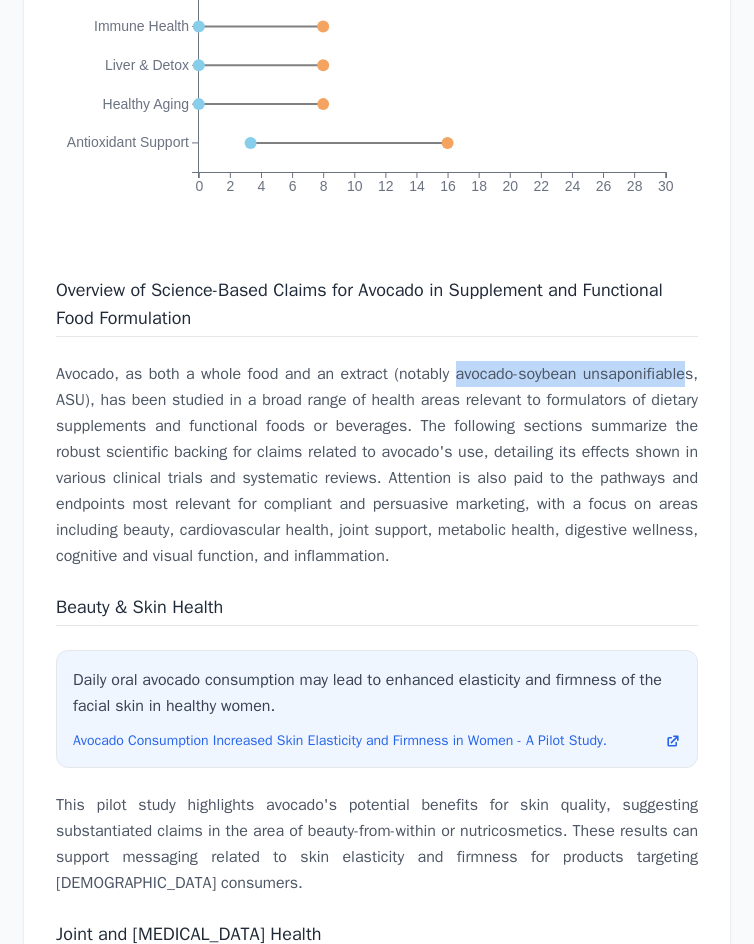 drag, startPoint x: 452, startPoint y: 216, endPoint x: 691, endPoint y: 220, distance: 239.03348 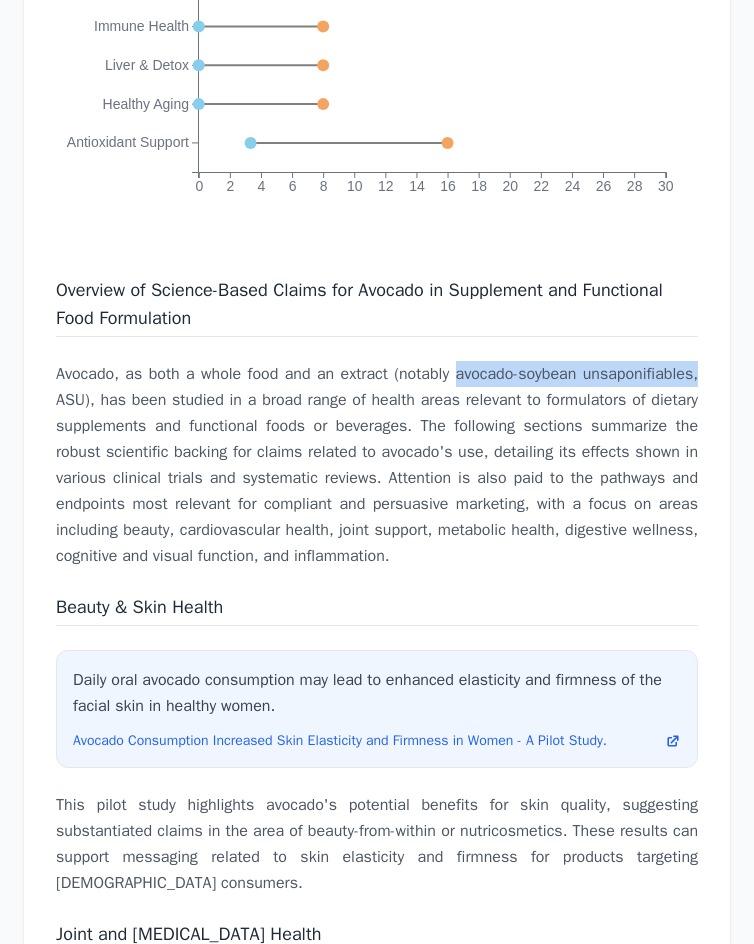 click on "Avocado, as both a whole food and an extract (notably avocado-soybean unsaponifiables, ASU), has been studied in a broad range of health areas relevant to formulators of dietary supplements and functional foods or beverages. The following sections summarize the robust scientific backing for claims related to avocado's use, detailing its effects shown in various clinical trials and systematic reviews. Attention is also paid to the pathways and endpoints most relevant for compliant and persuasive marketing, with a focus on areas including beauty, cardiovascular health, joint support, metabolic health, digestive wellness, cognitive and visual function, and inflammation." at bounding box center (377, 465) 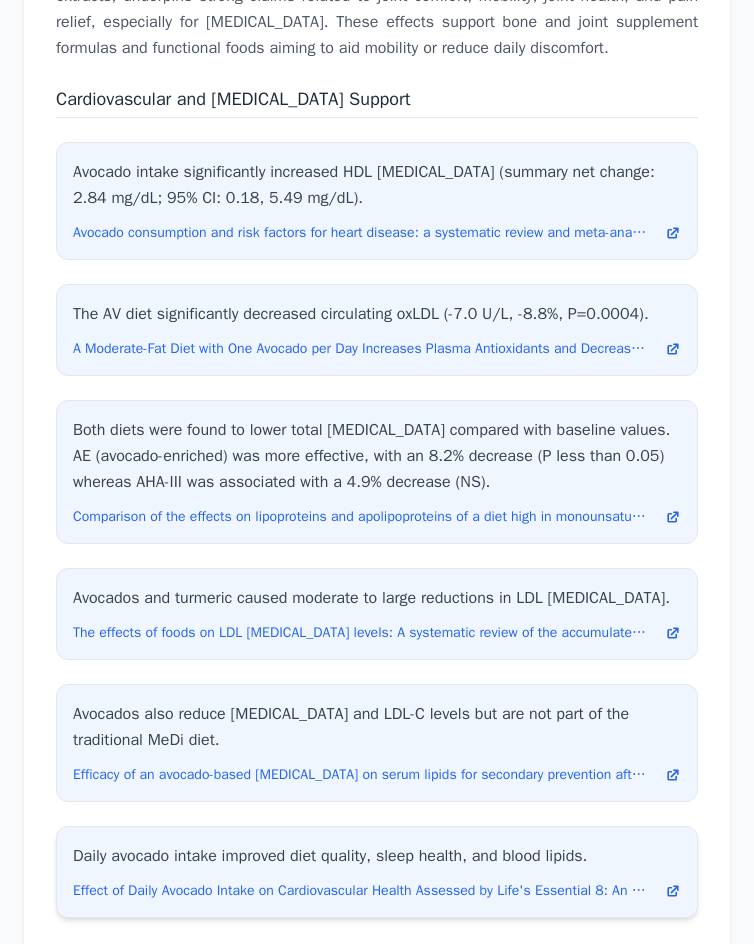 scroll, scrollTop: 6500, scrollLeft: 0, axis: vertical 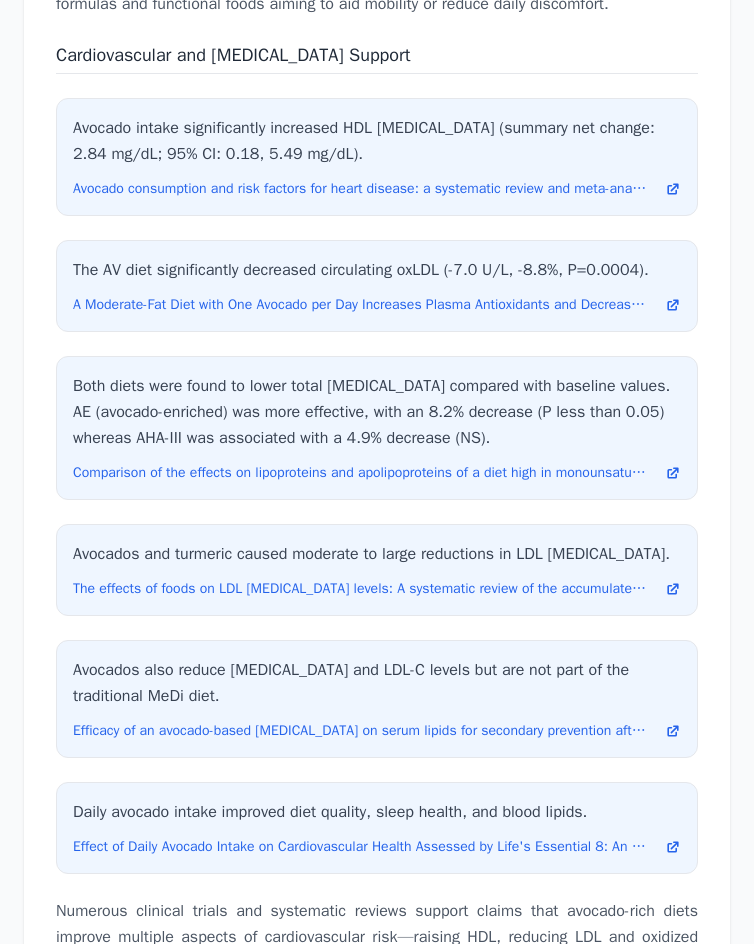 click on "Numerous clinical trials and systematic reviews support claims that avocado-rich diets improve multiple aspects of cardiovascular risk—raising HDL, reducing LDL and oxidized LDL, and benefitting overall lipid balance. Avocado-derived products fit well in heart health and [MEDICAL_DATA] management supplement or food products." at bounding box center (377, 950) 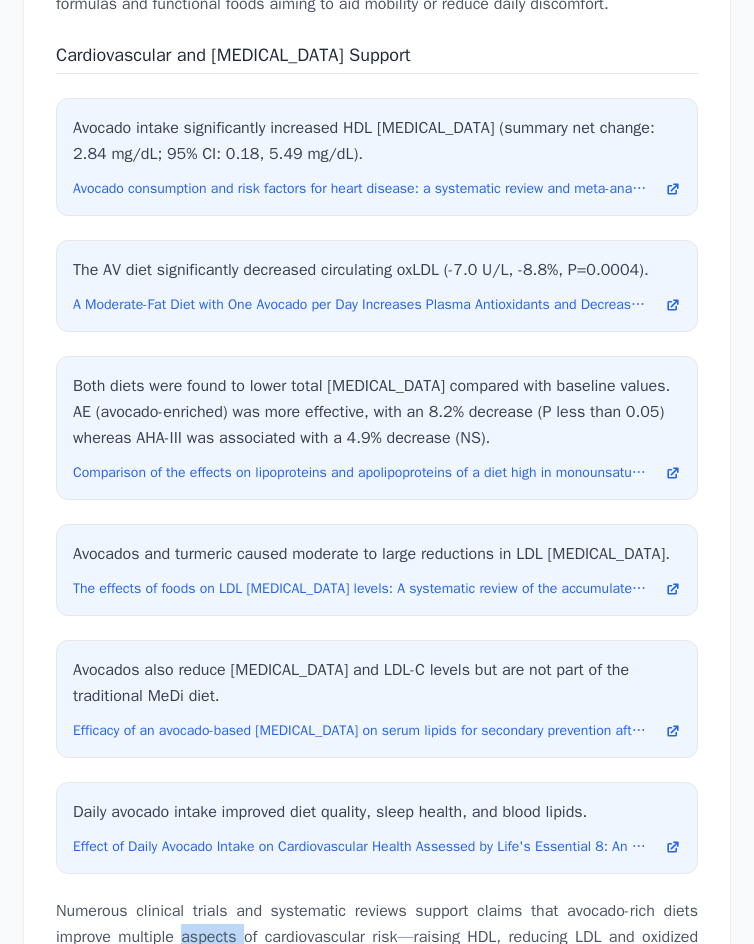 click on "Numerous clinical trials and systematic reviews support claims that avocado-rich diets improve multiple aspects of cardiovascular risk—raising HDL, reducing LDL and oxidized LDL, and benefitting overall lipid balance. Avocado-derived products fit well in heart health and [MEDICAL_DATA] management supplement or food products." at bounding box center [377, 950] 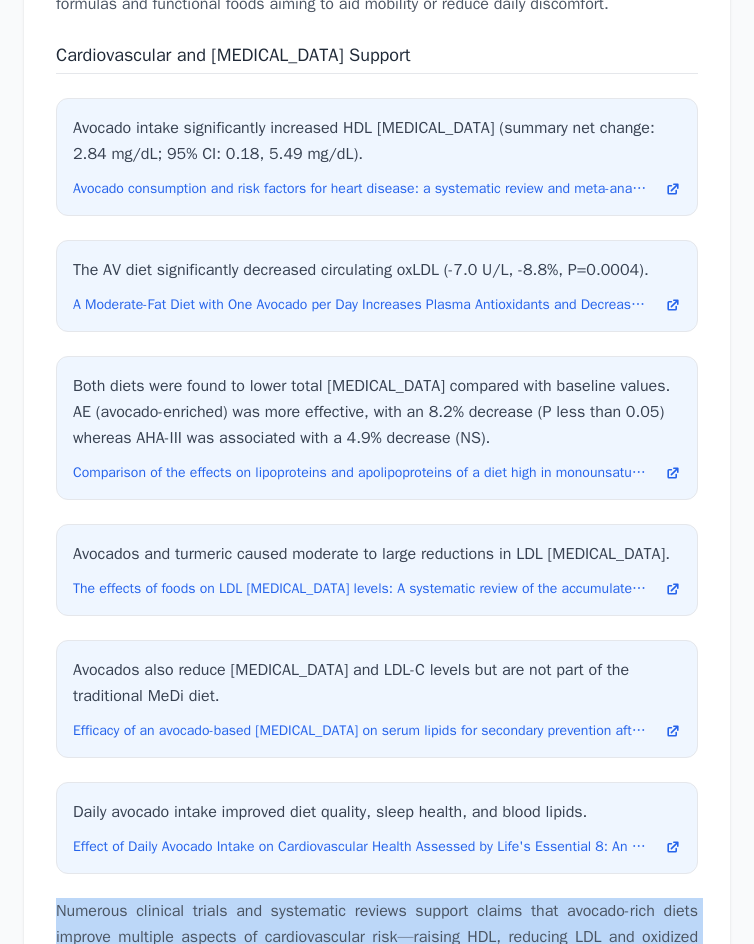 click on "Numerous clinical trials and systematic reviews support claims that avocado-rich diets improve multiple aspects of cardiovascular risk—raising HDL, reducing LDL and oxidized LDL, and benefitting overall lipid balance. Avocado-derived products fit well in heart health and [MEDICAL_DATA] management supplement or food products." at bounding box center [377, 950] 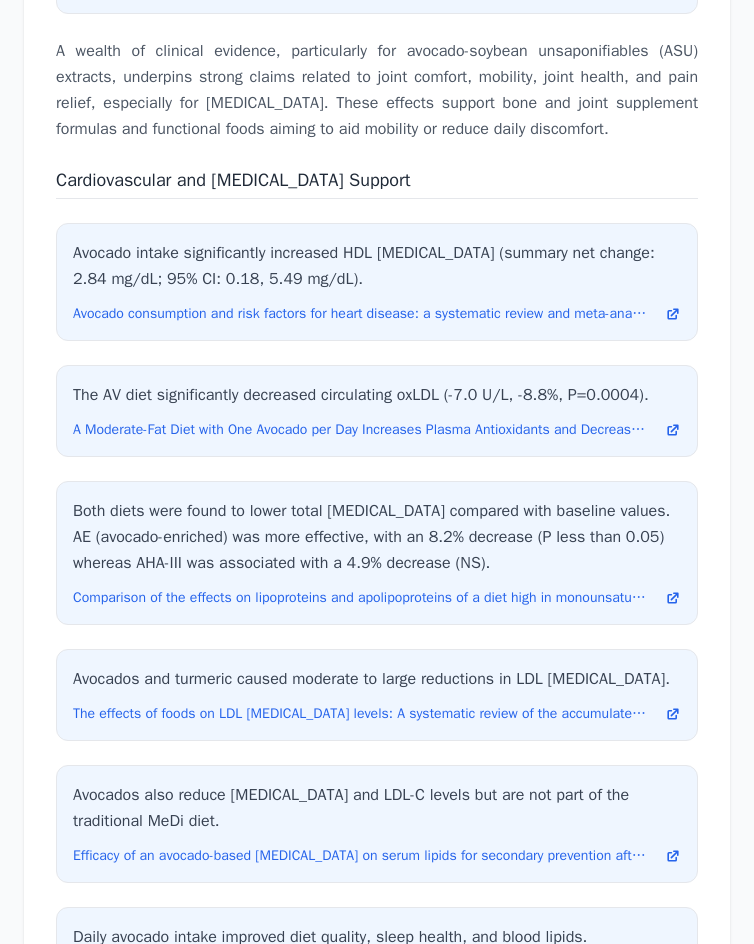 scroll, scrollTop: 6200, scrollLeft: 0, axis: vertical 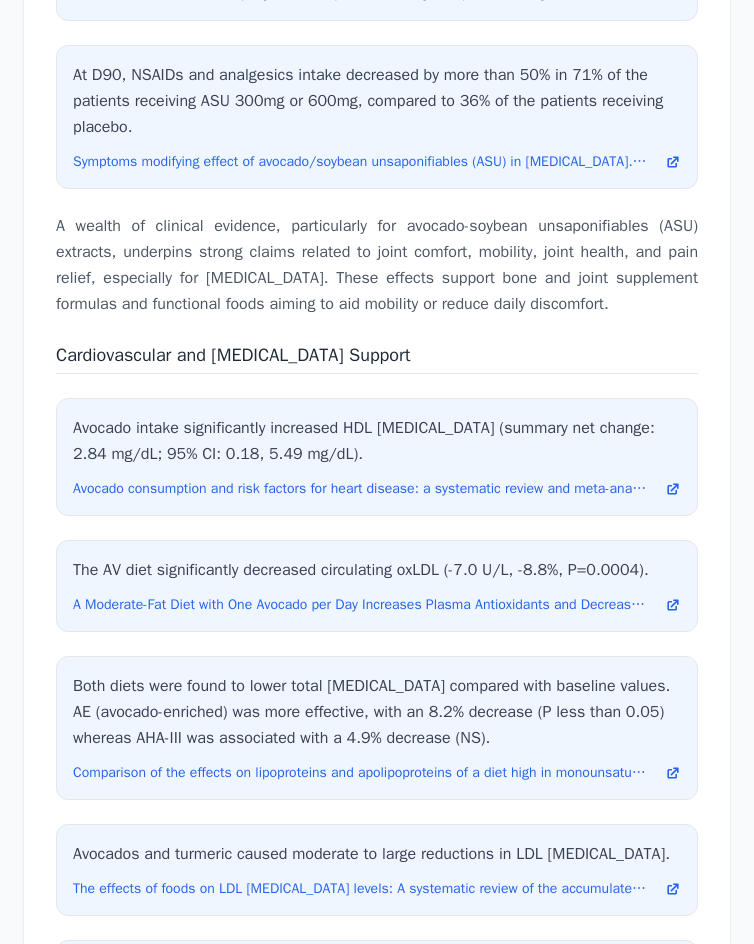 click on "Cardiovascular and [MEDICAL_DATA] Support" at bounding box center (233, 355) 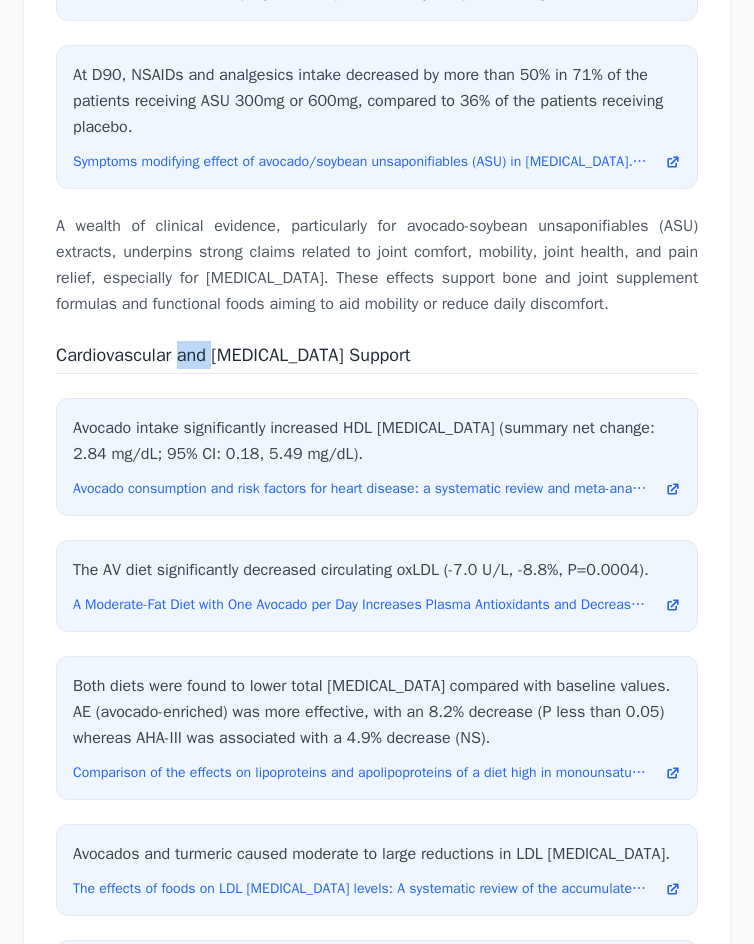 click on "Cardiovascular and [MEDICAL_DATA] Support" at bounding box center [233, 355] 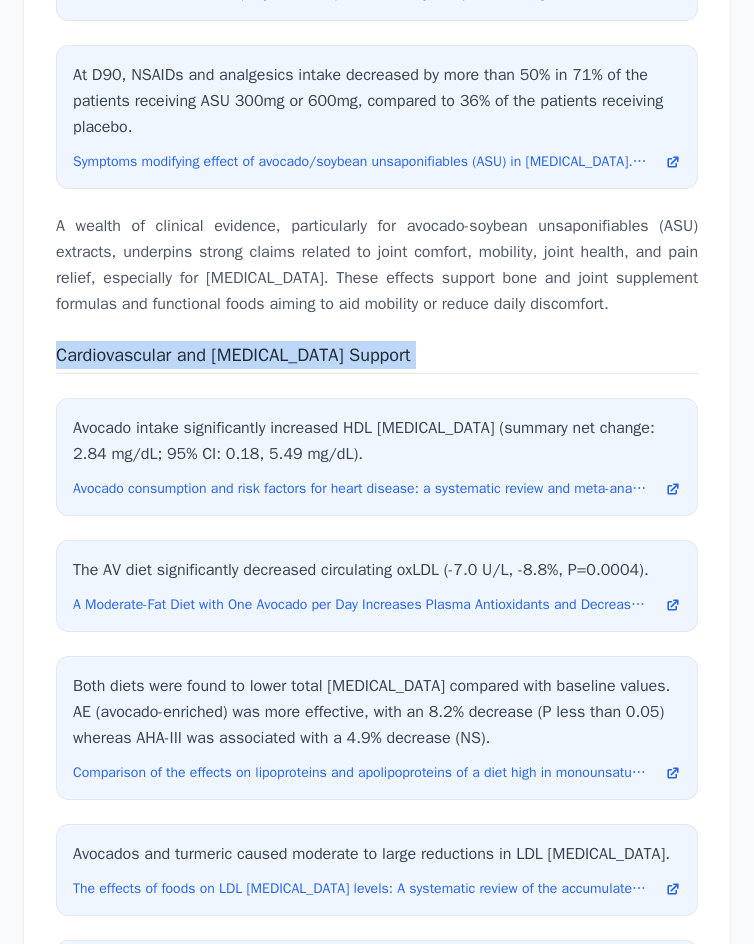 click on "Cardiovascular and [MEDICAL_DATA] Support" at bounding box center [233, 355] 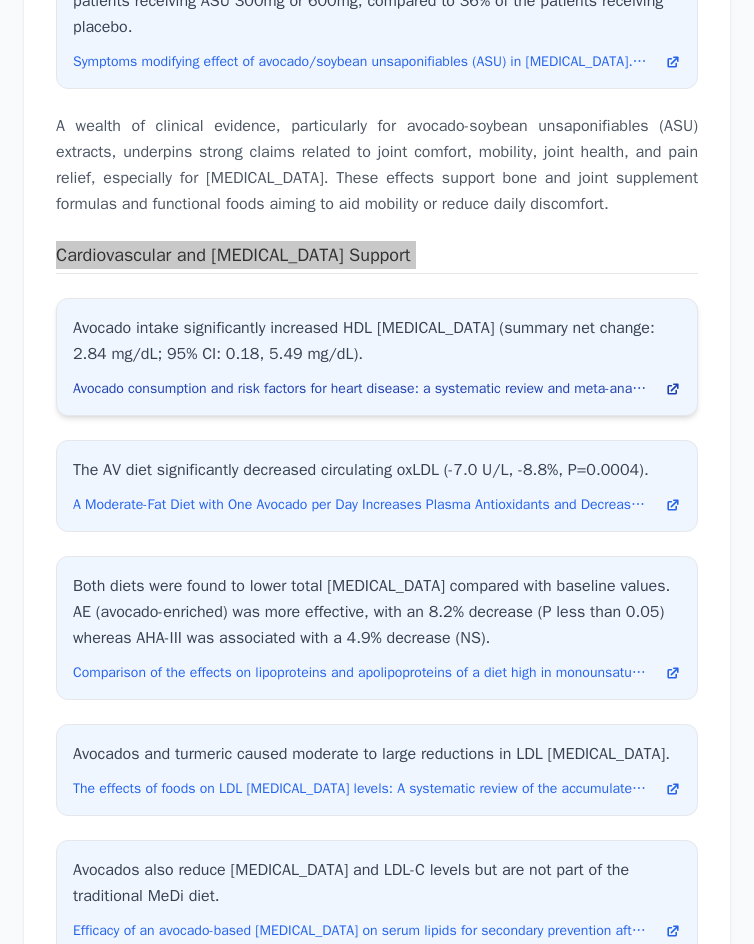 scroll, scrollTop: 6400, scrollLeft: 0, axis: vertical 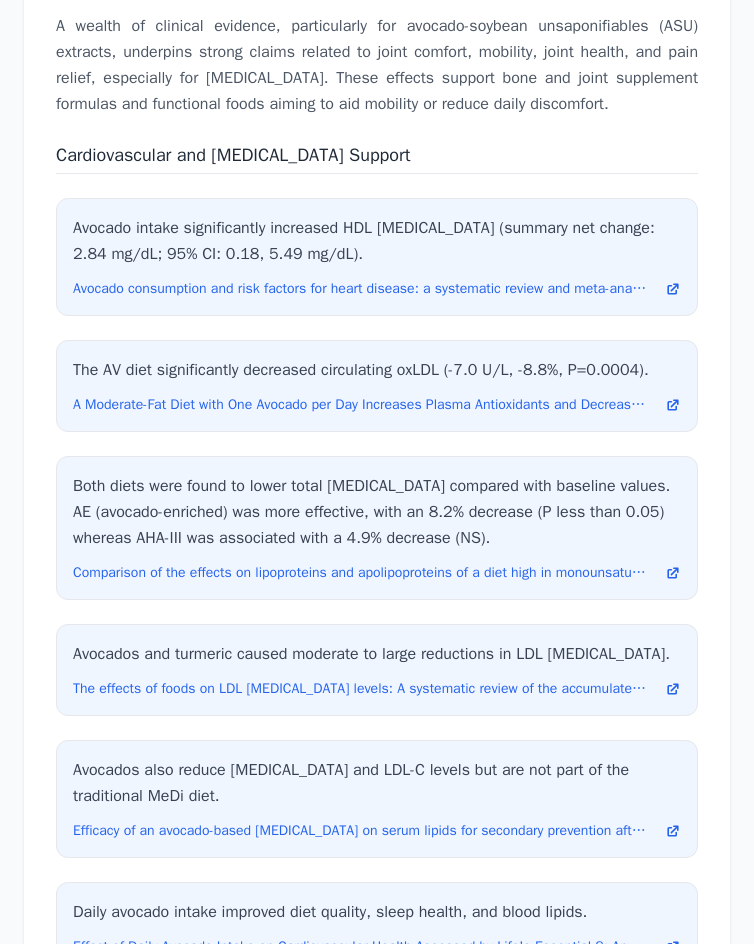 click on "Numerous clinical trials and systematic reviews support claims that avocado-rich diets improve multiple aspects of cardiovascular risk—raising HDL, reducing LDL and oxidized LDL, and benefitting overall lipid balance. Avocado-derived products fit well in heart health and [MEDICAL_DATA] management supplement or food products." at bounding box center (377, 1050) 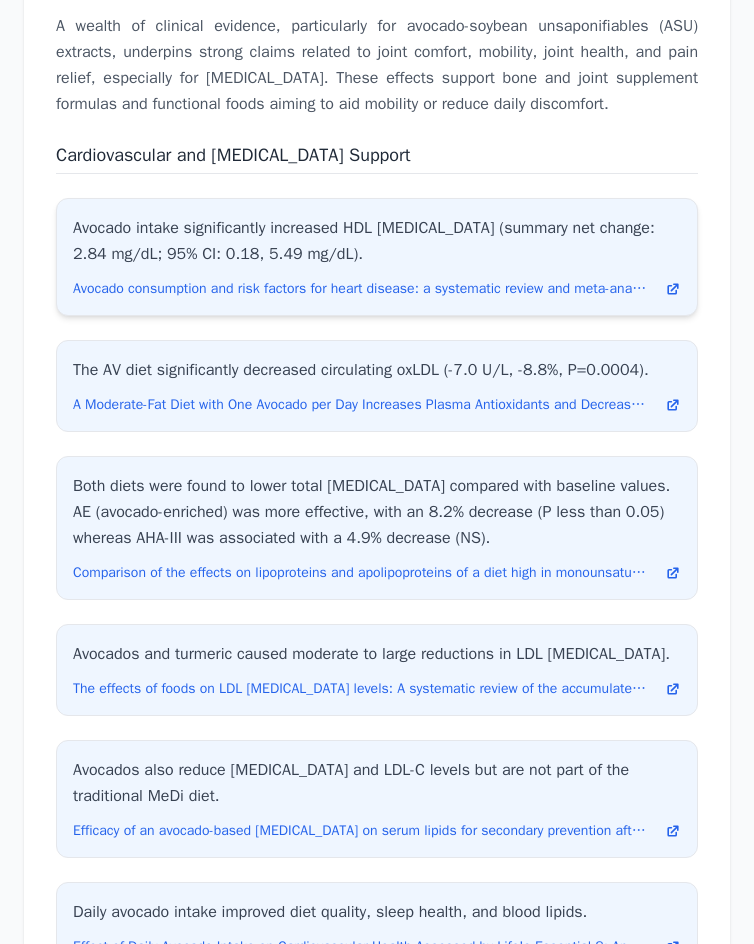 click on "Avocado intake significantly increased HDL [MEDICAL_DATA] (summary net change: 2.84 mg/dL; 95% CI: 0.18, 5.49 mg/dL)." at bounding box center [377, 241] 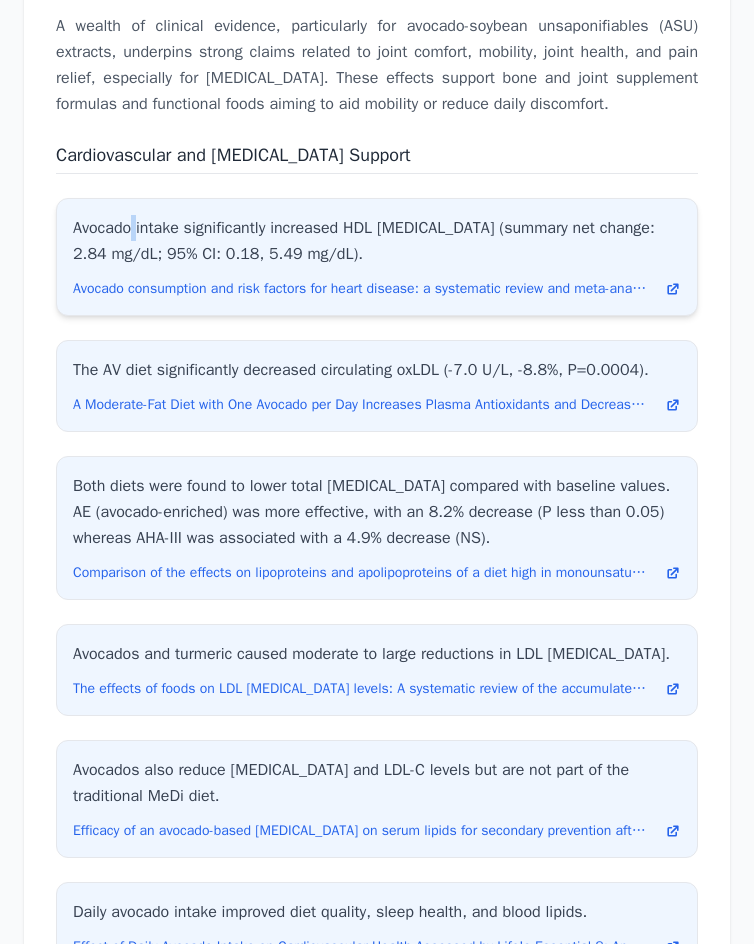 click on "Avocado intake significantly increased HDL [MEDICAL_DATA] (summary net change: 2.84 mg/dL; 95% CI: 0.18, 5.49 mg/dL)." at bounding box center [377, 241] 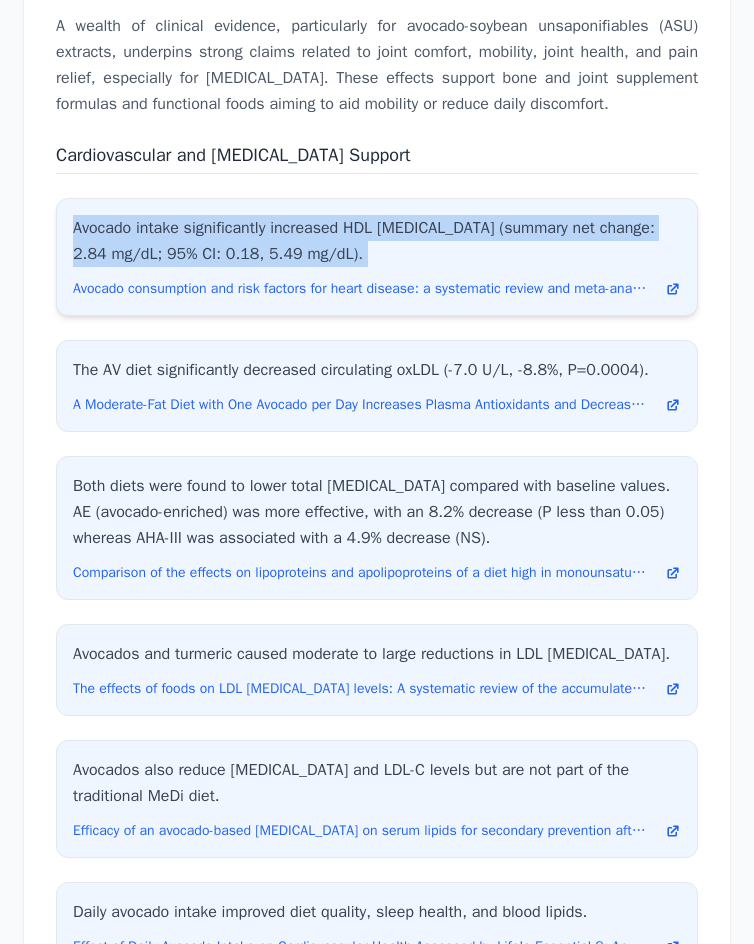 click on "Avocado intake significantly increased HDL [MEDICAL_DATA] (summary net change: 2.84 mg/dL; 95% CI: 0.18, 5.49 mg/dL)." at bounding box center (377, 241) 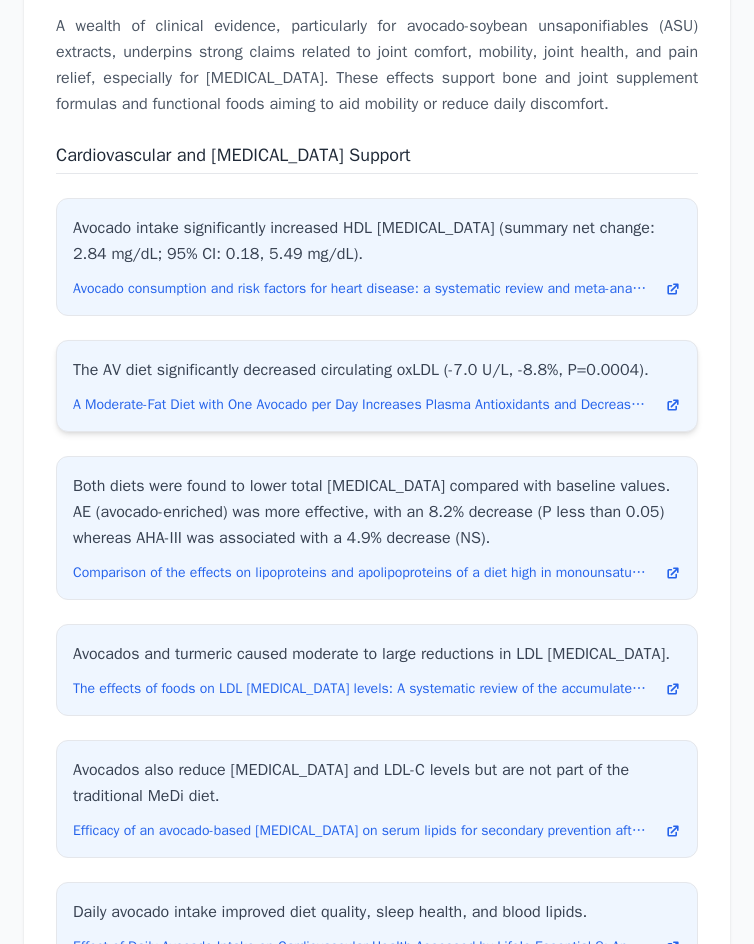 click on "The AV diet significantly decreased circulating oxLDL (-7.0 U/L, -8.8%, P=0.0004)." at bounding box center [377, 370] 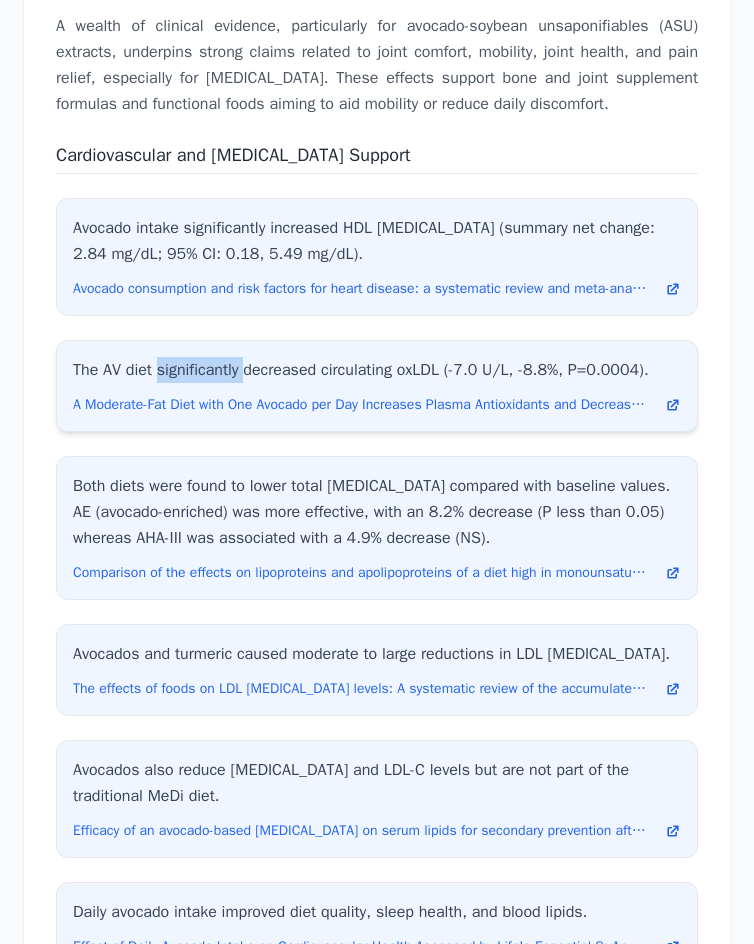 click on "The AV diet significantly decreased circulating oxLDL (-7.0 U/L, -8.8%, P=0.0004)." at bounding box center (377, 370) 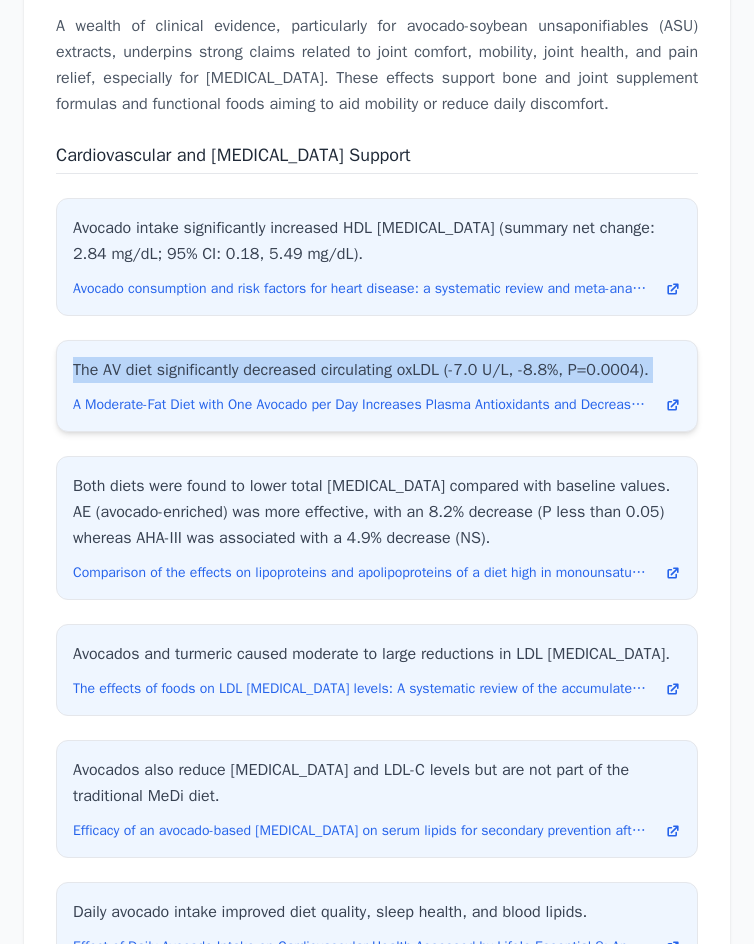 click on "The AV diet significantly decreased circulating oxLDL (-7.0 U/L, -8.8%, P=0.0004)." at bounding box center [377, 370] 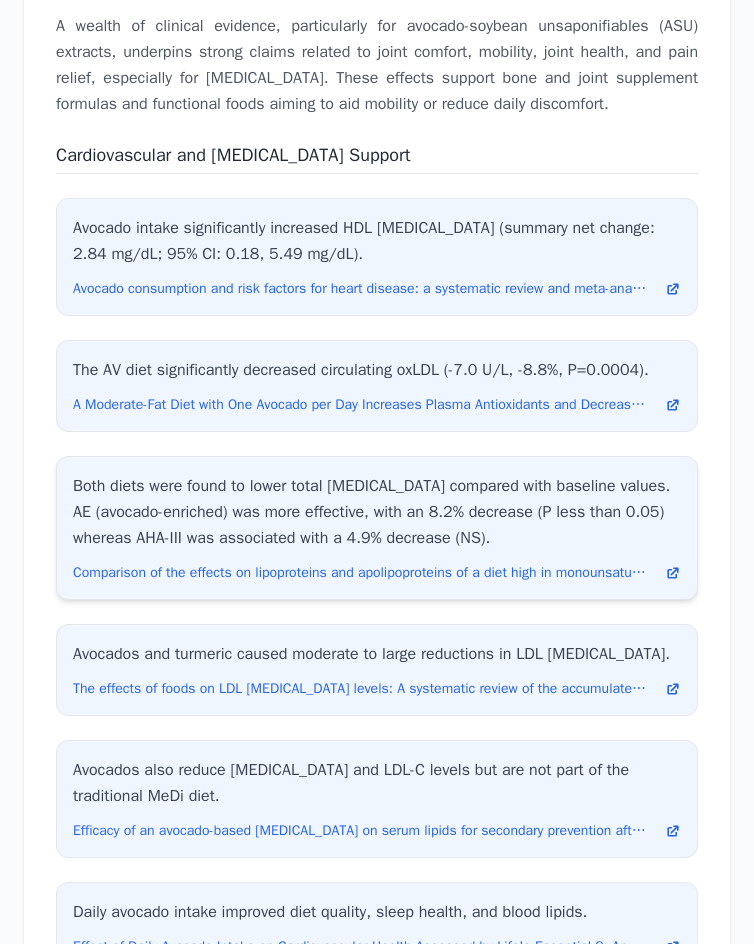 click on "Both diets were found to lower total [MEDICAL_DATA] compared with baseline values. AE (avocado-enriched) was more effective, with an 8.2% decrease (P less than 0.05) whereas AHA-III was associated with a 4.9% decrease (NS)." at bounding box center (377, 512) 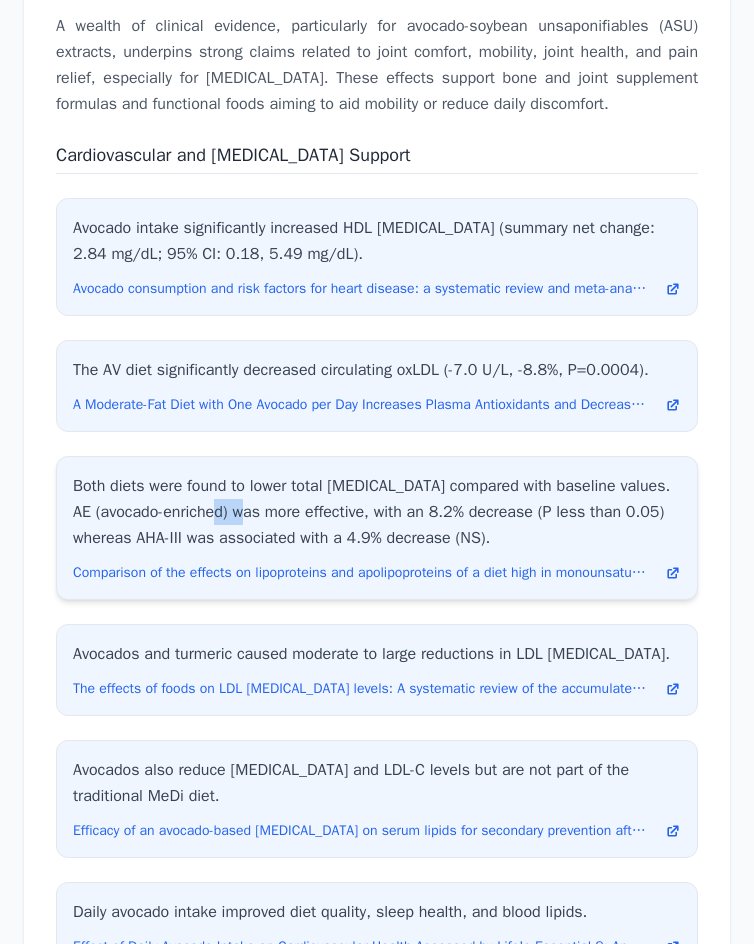 click on "Both diets were found to lower total [MEDICAL_DATA] compared with baseline values. AE (avocado-enriched) was more effective, with an 8.2% decrease (P less than 0.05) whereas AHA-III was associated with a 4.9% decrease (NS)." at bounding box center (377, 512) 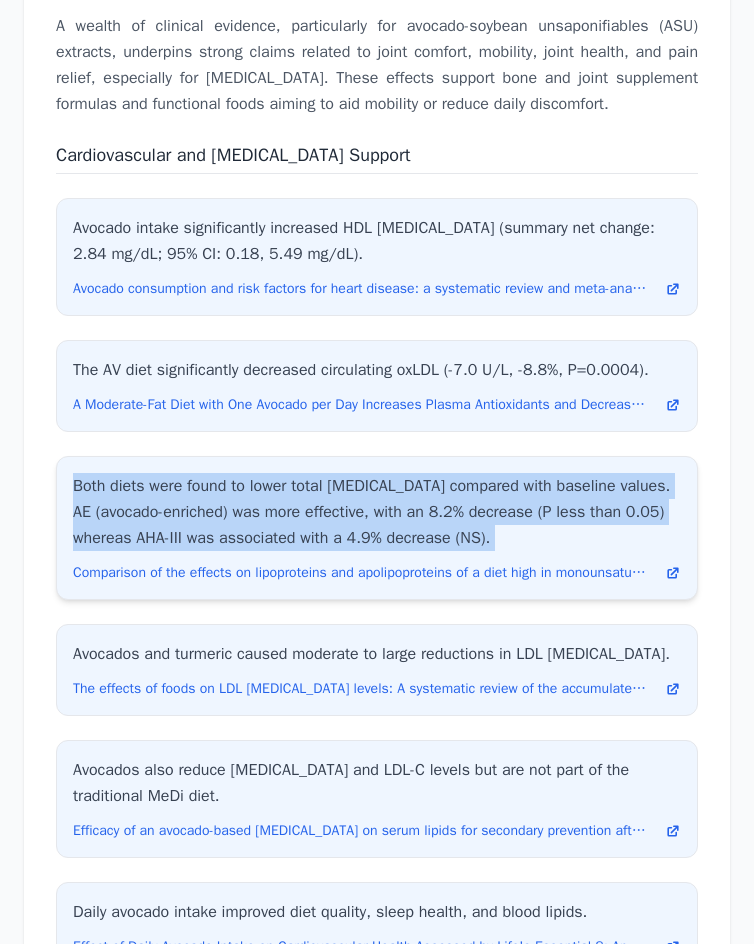 click on "Both diets were found to lower total [MEDICAL_DATA] compared with baseline values. AE (avocado-enriched) was more effective, with an 8.2% decrease (P less than 0.05) whereas AHA-III was associated with a 4.9% decrease (NS)." at bounding box center [377, 512] 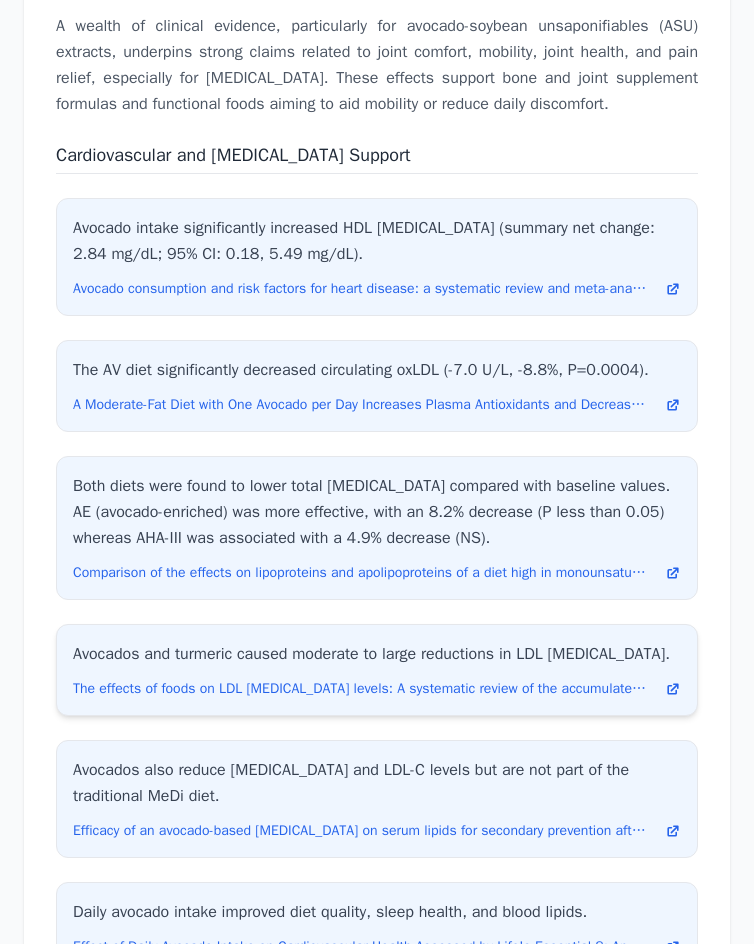 click on "Avocados and turmeric caused moderate to large reductions in LDL [MEDICAL_DATA]." at bounding box center (377, 654) 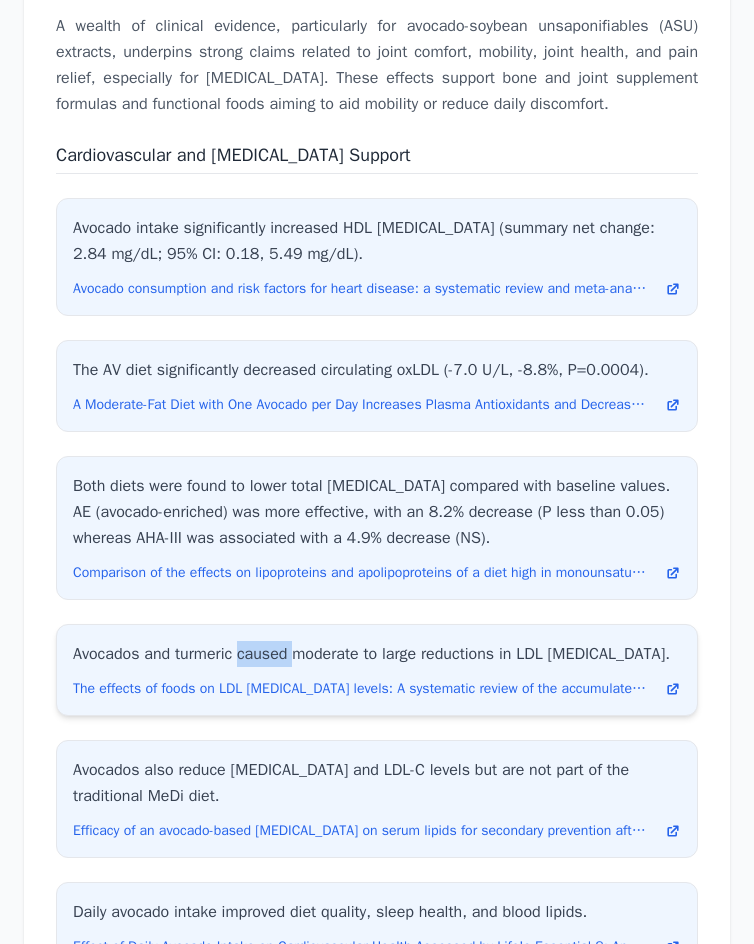 click on "Avocados and turmeric caused moderate to large reductions in LDL [MEDICAL_DATA]." at bounding box center [377, 654] 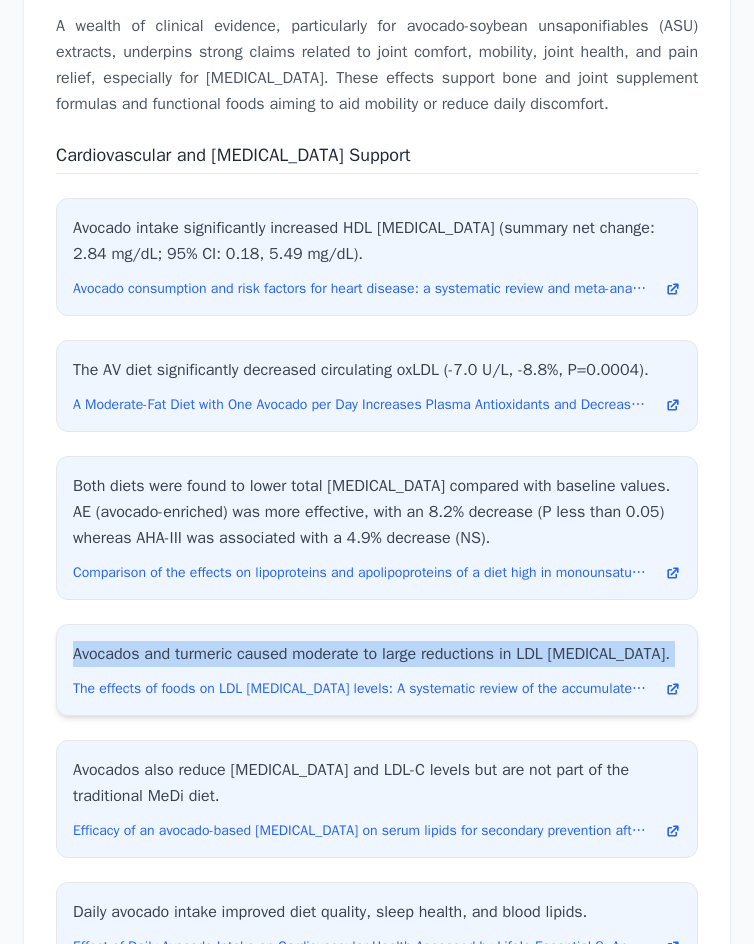 click on "Avocados and turmeric caused moderate to large reductions in LDL [MEDICAL_DATA]." at bounding box center [377, 654] 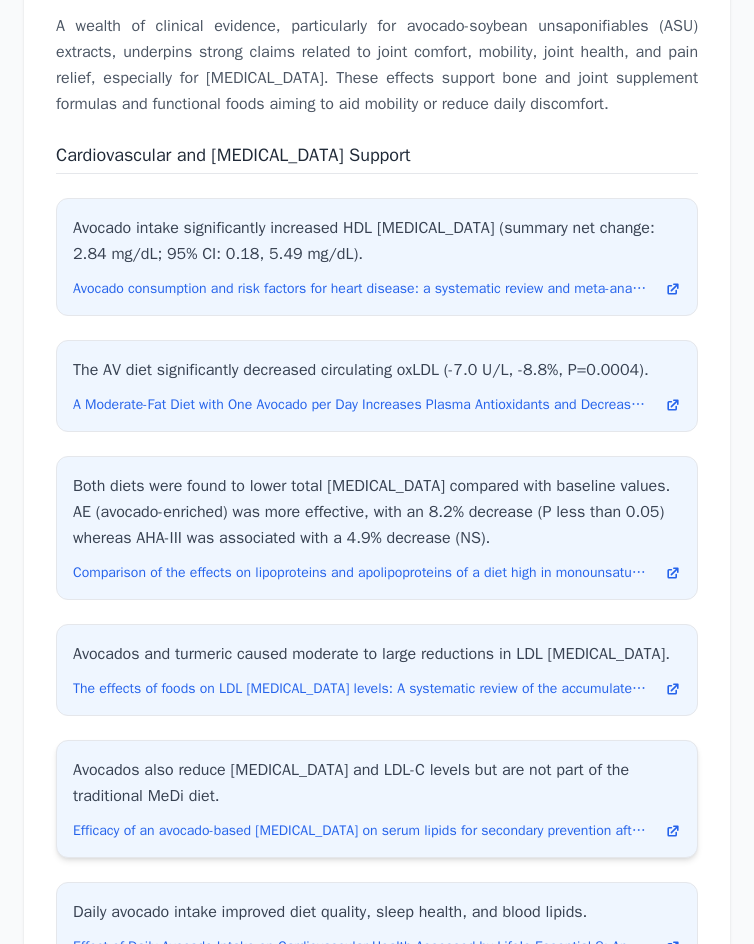 click on "Avocados also reduce [MEDICAL_DATA] and LDL-C levels but are not part of the traditional MeDi diet." at bounding box center [377, 783] 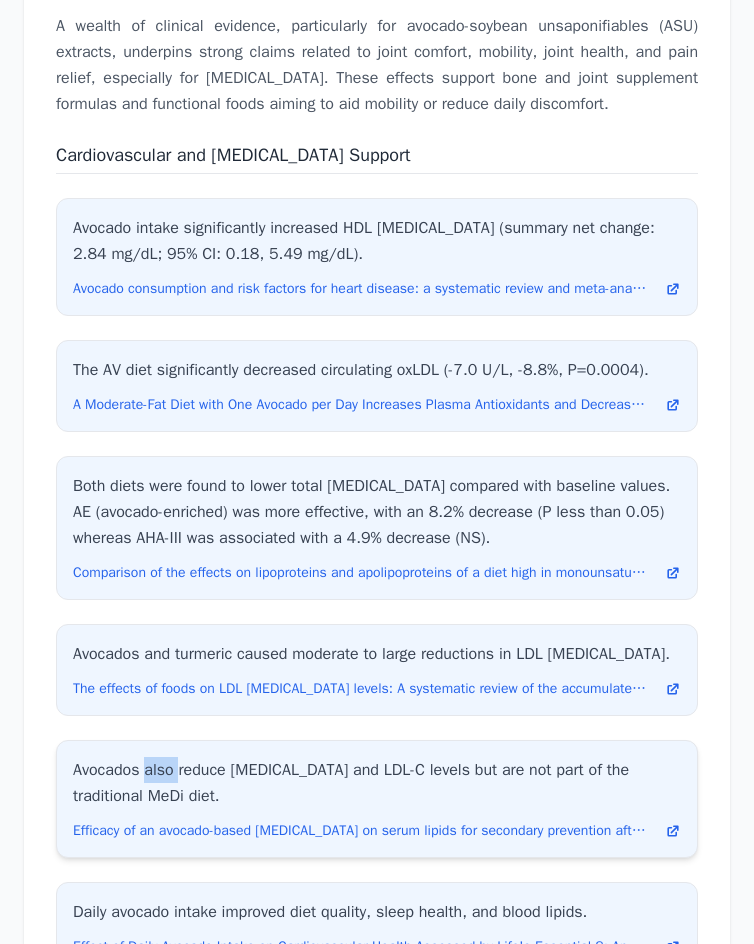 click on "Avocados also reduce [MEDICAL_DATA] and LDL-C levels but are not part of the traditional MeDi diet." at bounding box center (377, 783) 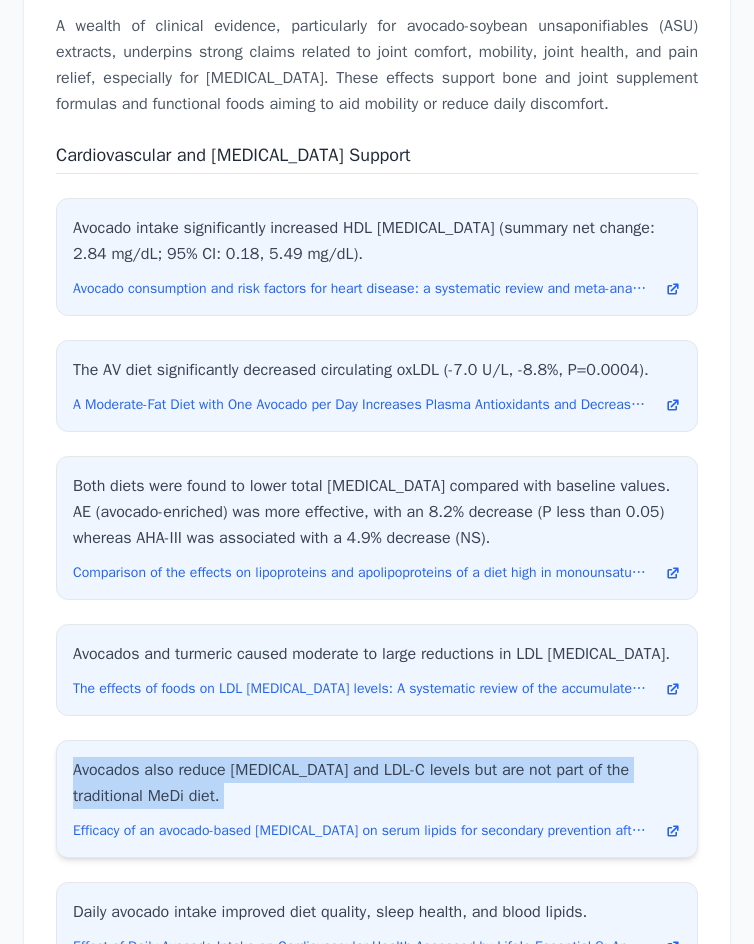 click on "Avocados also reduce [MEDICAL_DATA] and LDL-C levels but are not part of the traditional MeDi diet." at bounding box center [377, 783] 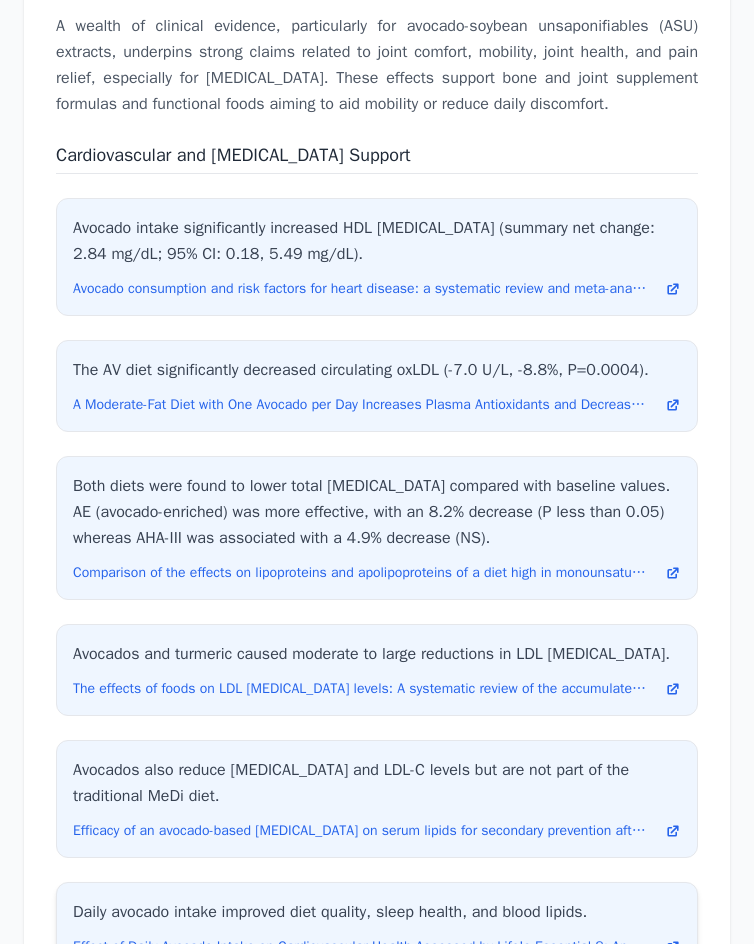 click on "Daily avocado intake improved diet quality, sleep health, and blood lipids." at bounding box center [377, 912] 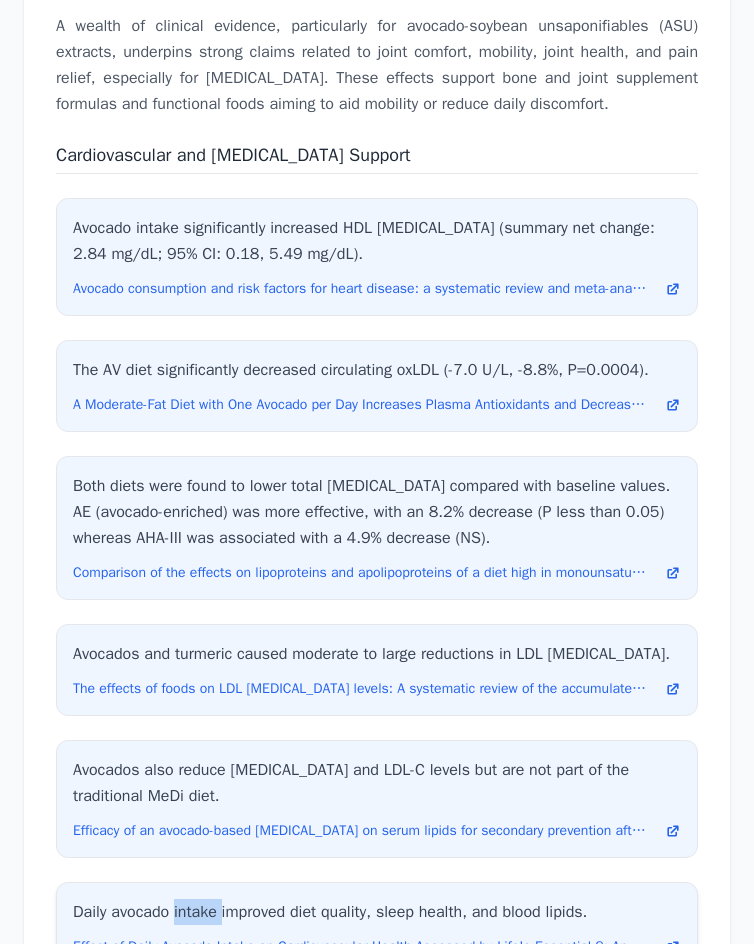 click on "Daily avocado intake improved diet quality, sleep health, and blood lipids." at bounding box center [377, 912] 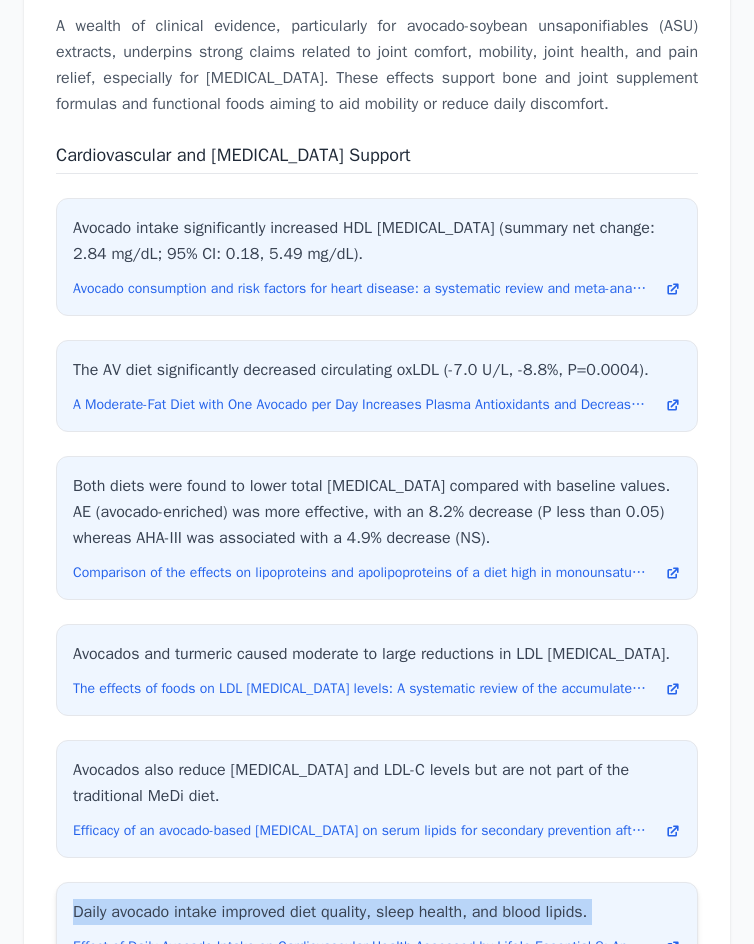 click on "Daily avocado intake improved diet quality, sleep health, and blood lipids." at bounding box center (377, 912) 